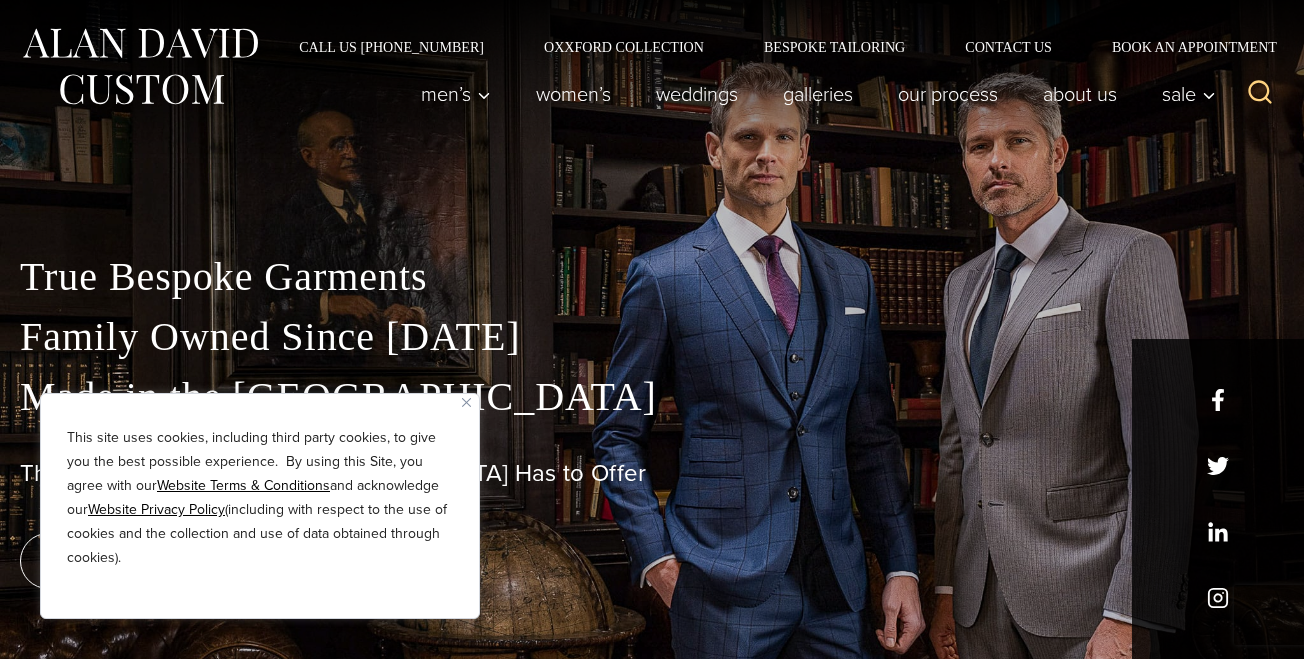scroll, scrollTop: 0, scrollLeft: 0, axis: both 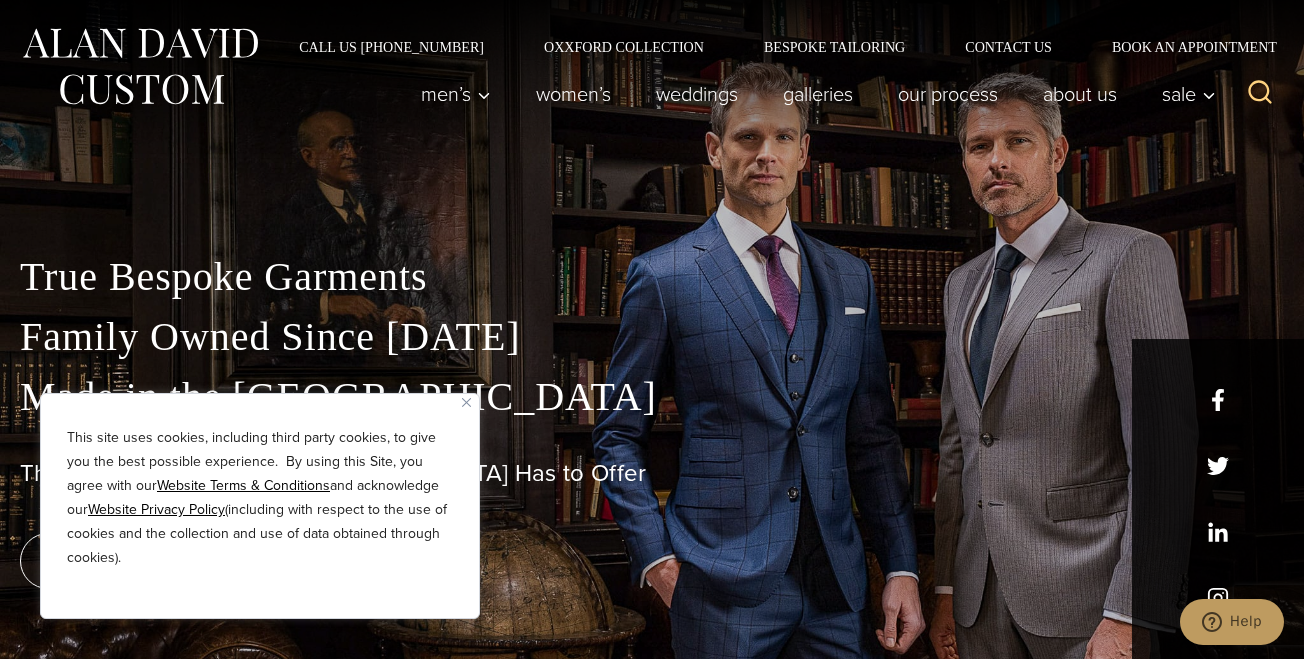 click at bounding box center (466, 402) 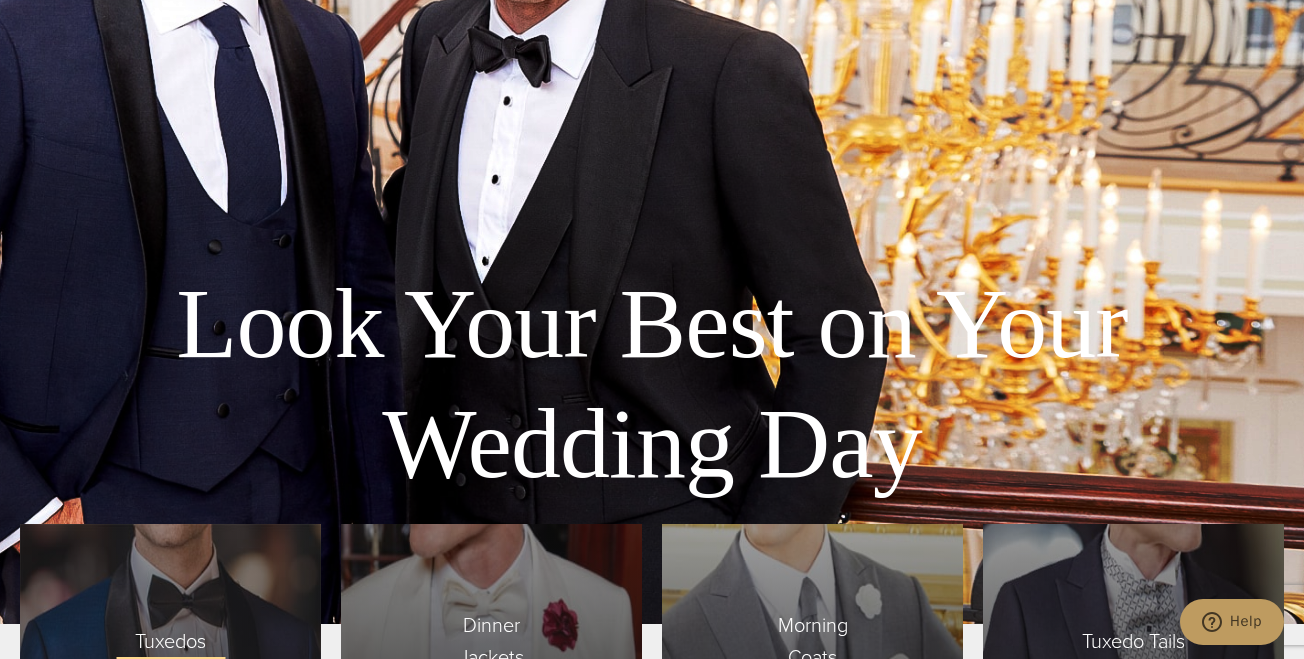 scroll, scrollTop: 4244, scrollLeft: 0, axis: vertical 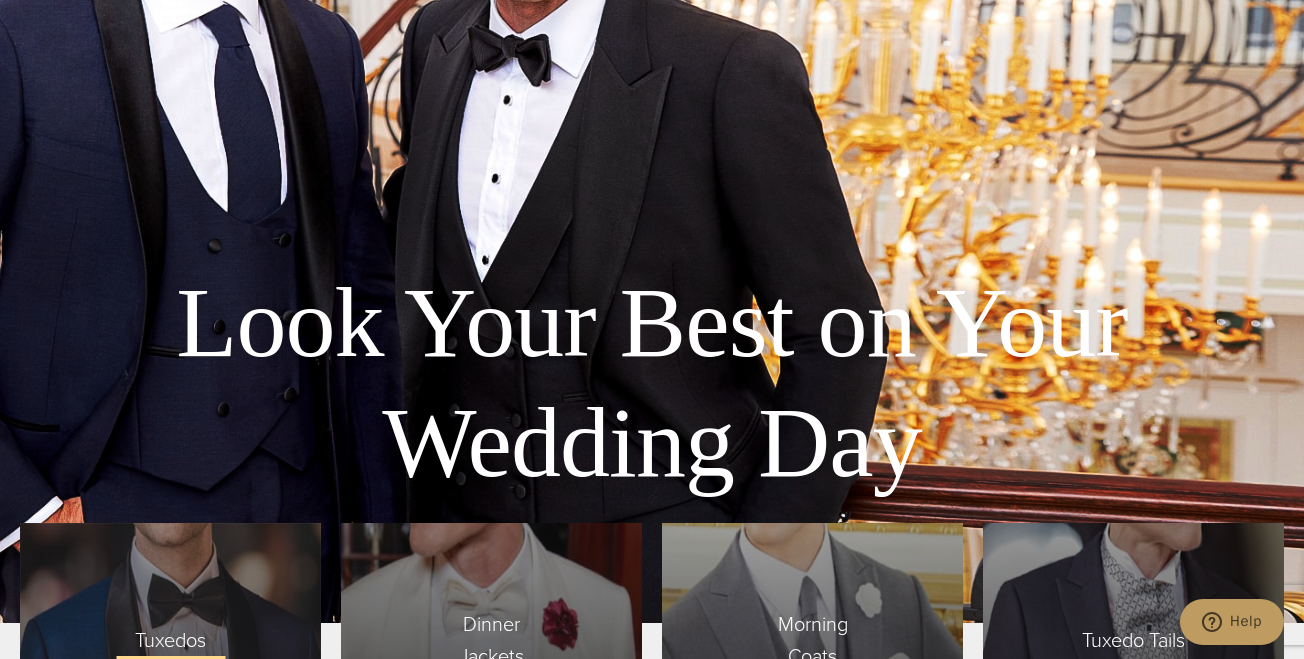 click on "Raincoats" at bounding box center [1079, -753] 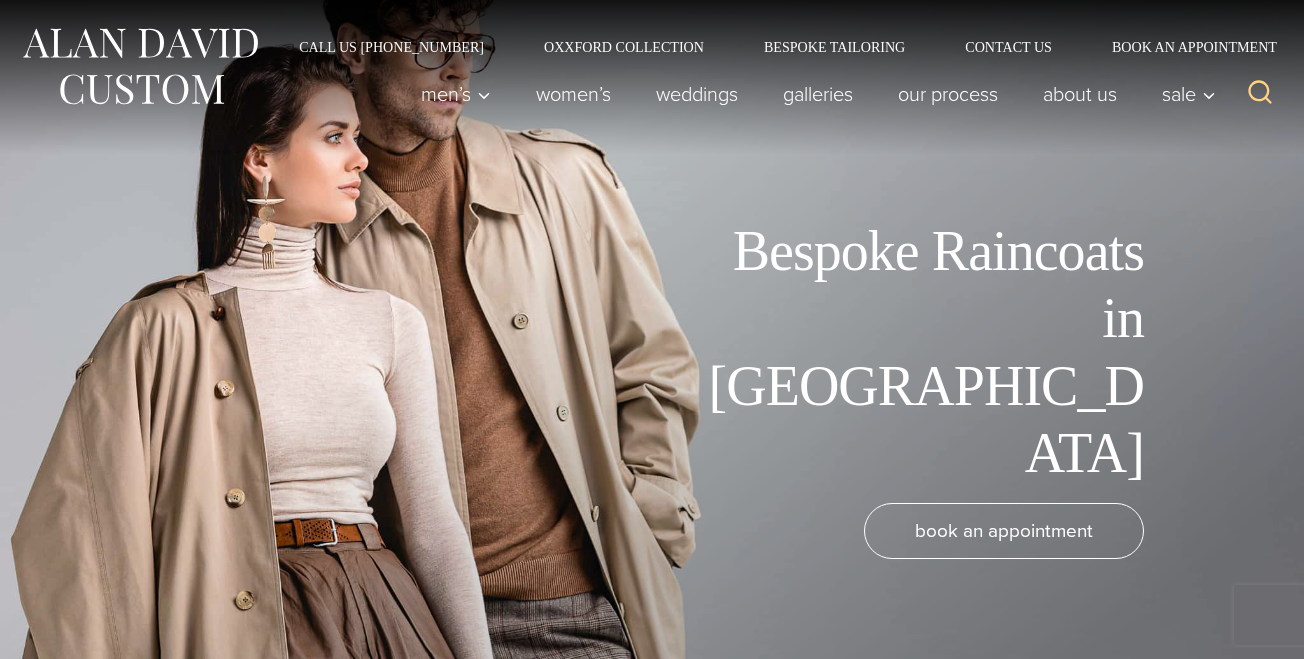 scroll, scrollTop: 0, scrollLeft: 0, axis: both 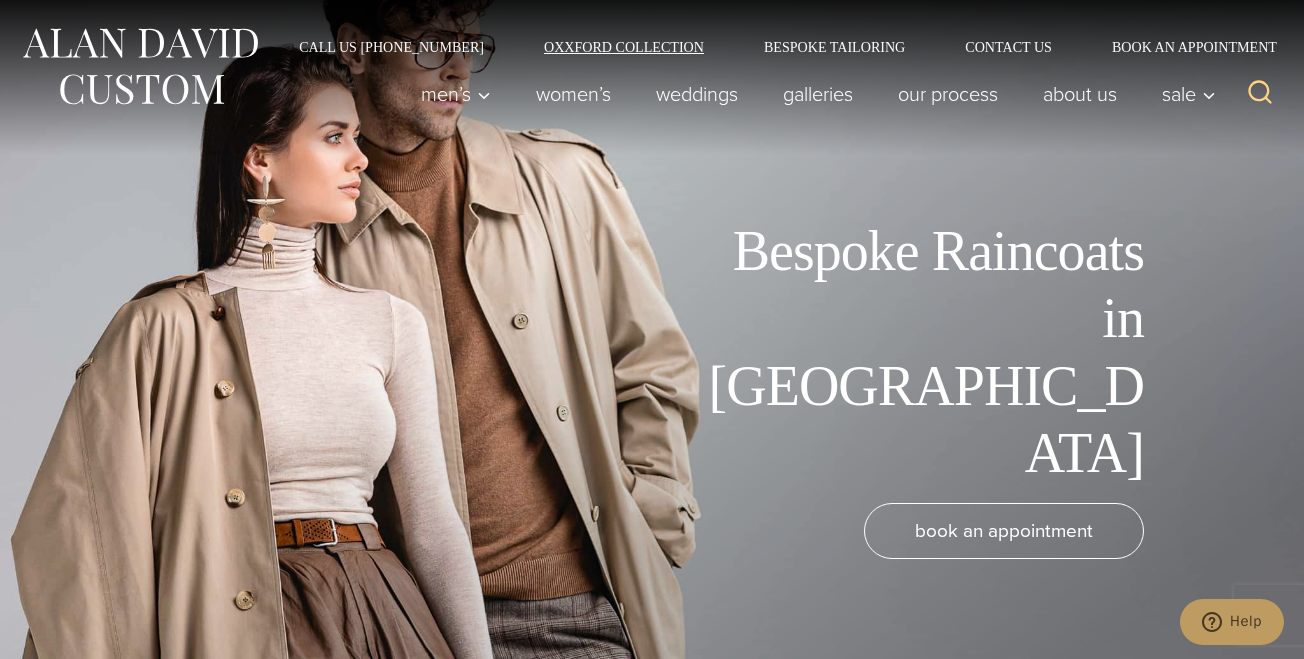 click on "Oxxford Collection" at bounding box center (624, 47) 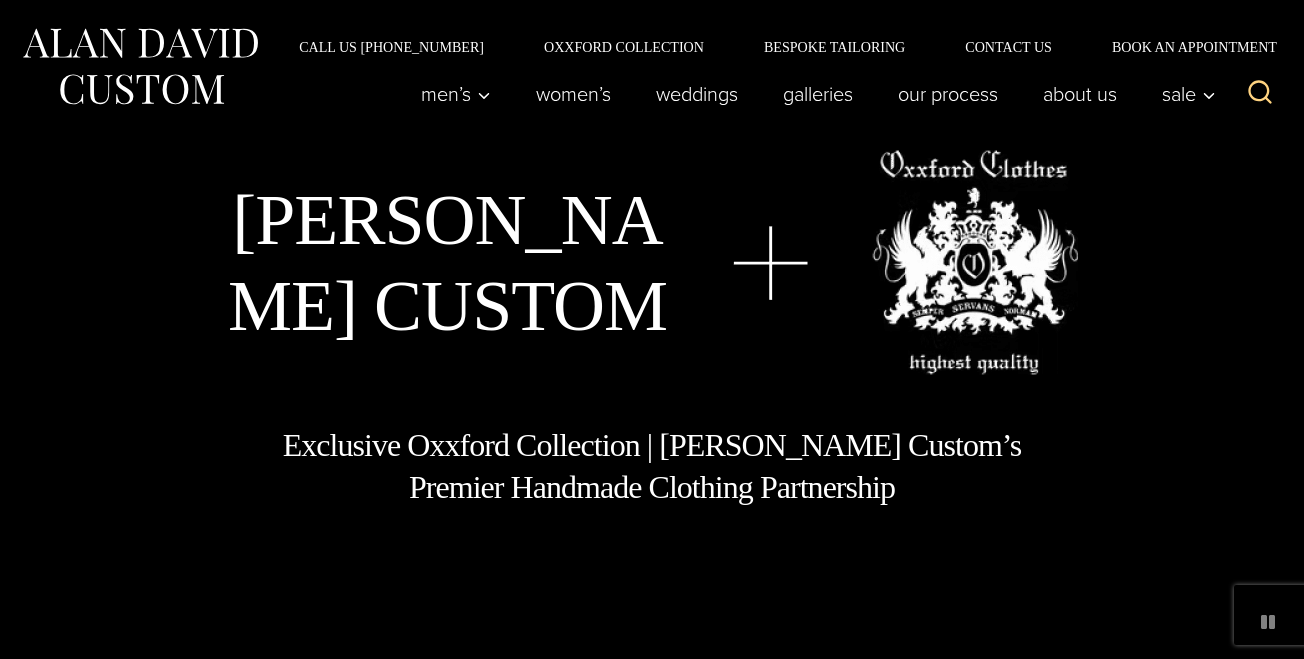 scroll, scrollTop: 0, scrollLeft: 0, axis: both 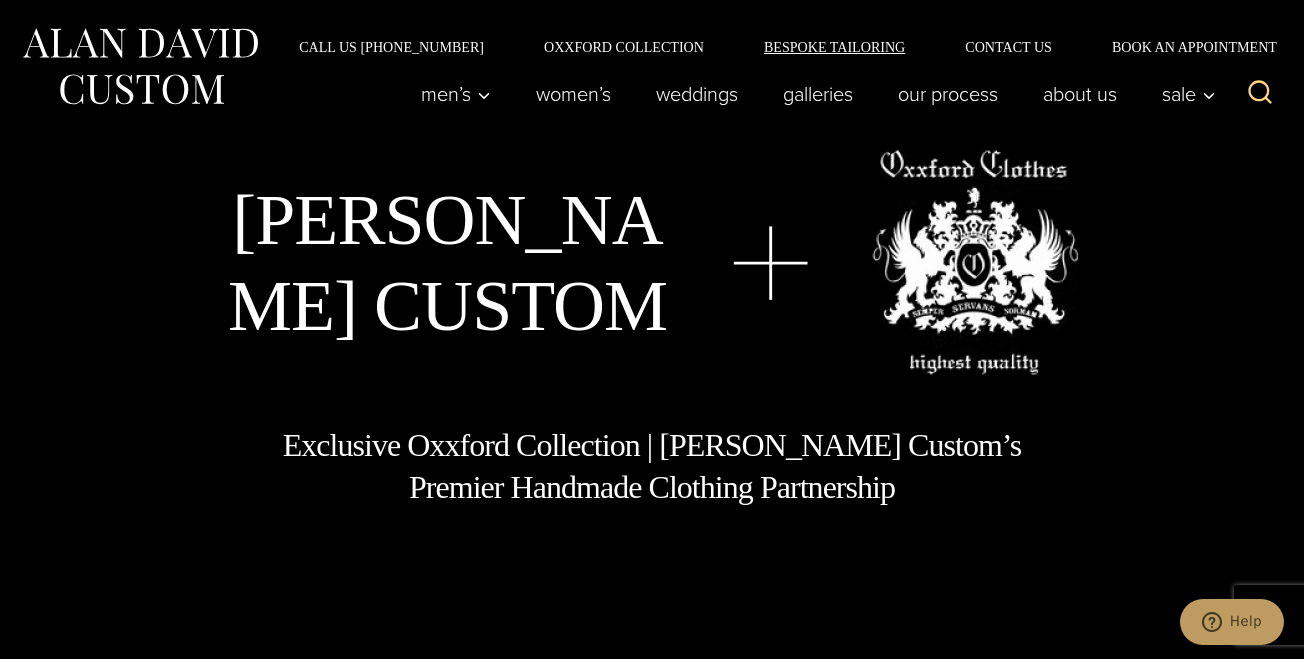 click on "Bespoke Tailoring" at bounding box center (834, 47) 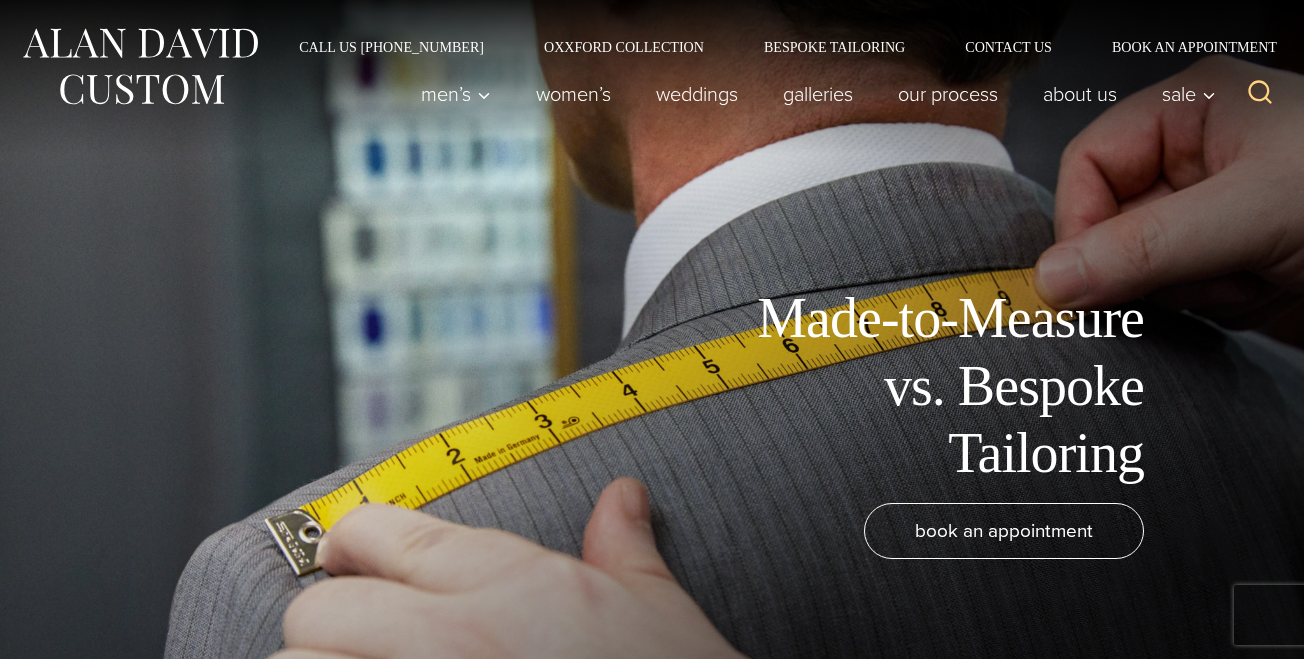 scroll, scrollTop: 0, scrollLeft: 0, axis: both 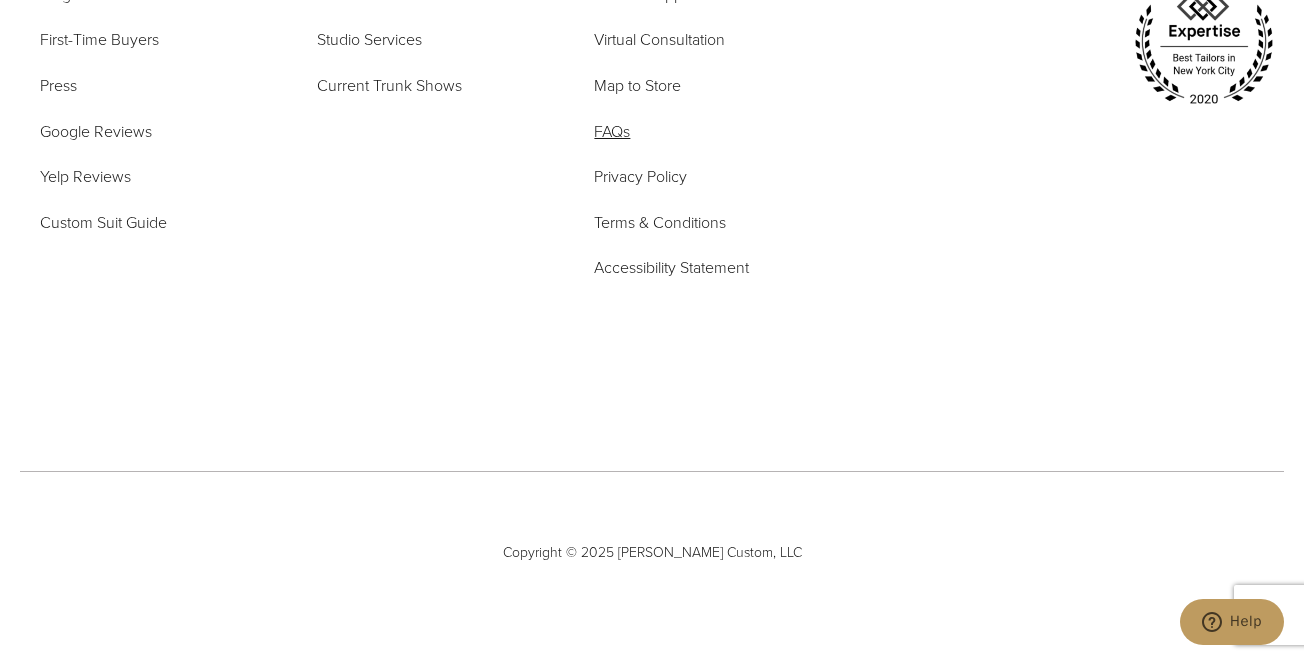 click on "FAQs" at bounding box center [612, 131] 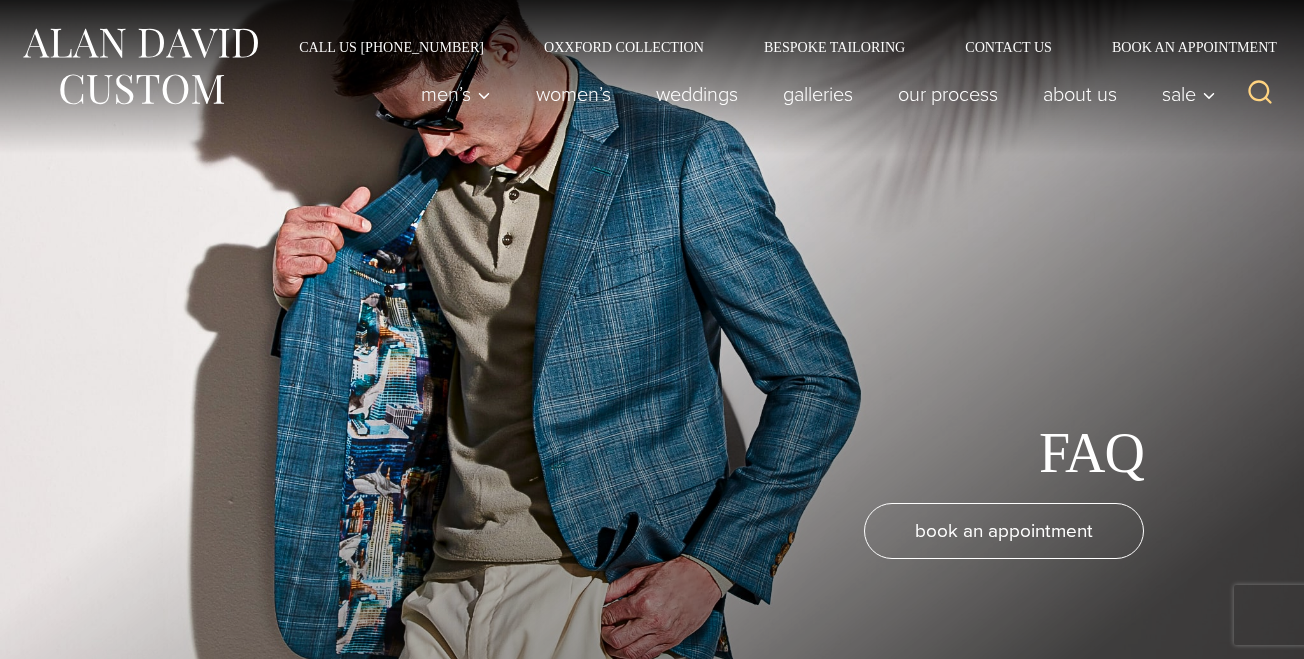 scroll, scrollTop: 0, scrollLeft: 0, axis: both 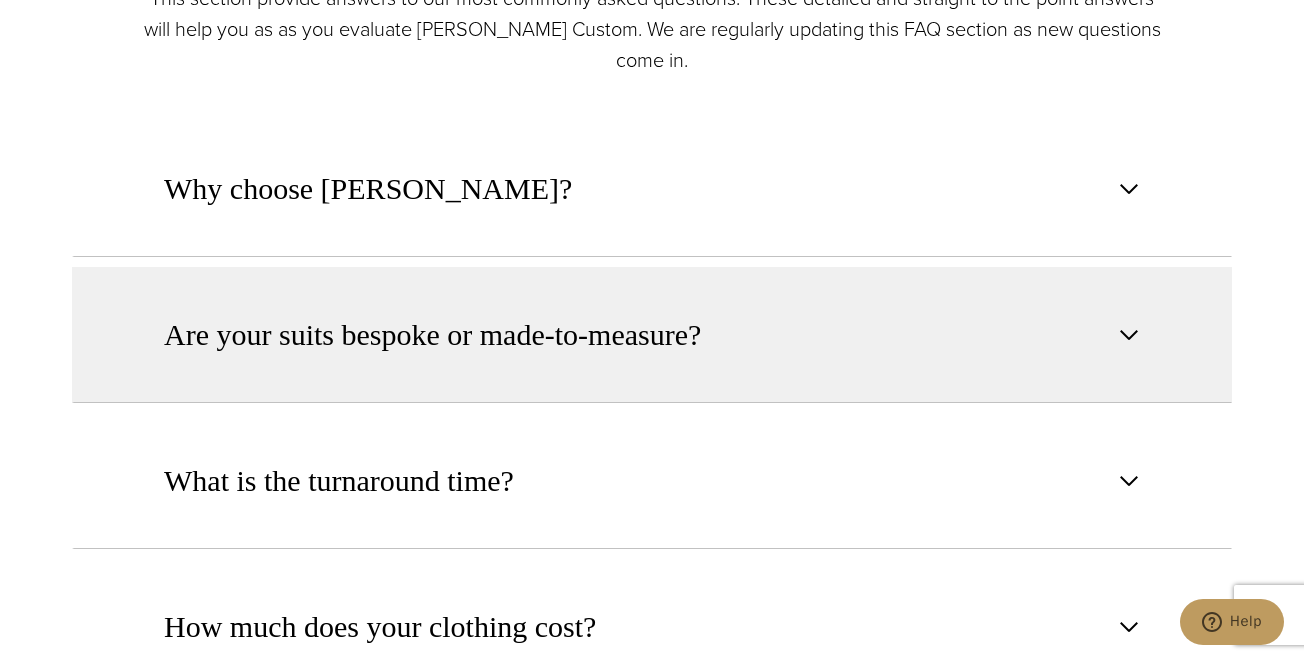 click on "Are your suits bespoke or made-to-measure?" at bounding box center [432, 335] 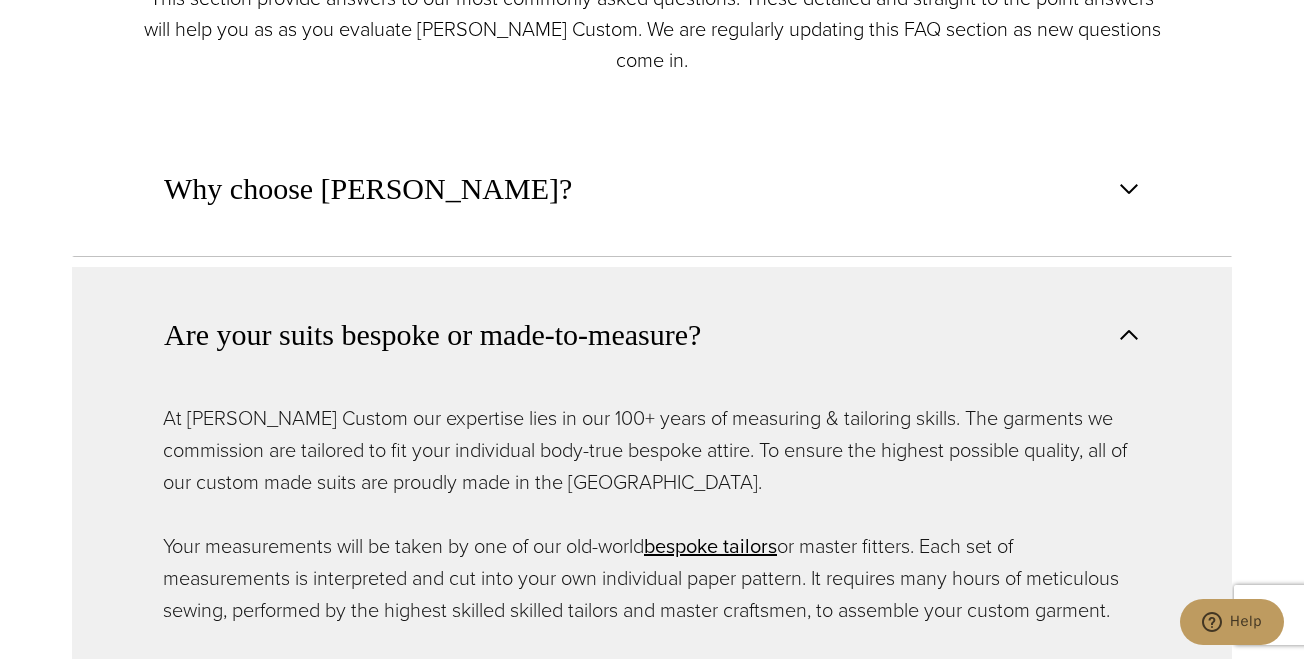click on "Are your suits bespoke or made-to-measure?" at bounding box center (432, 335) 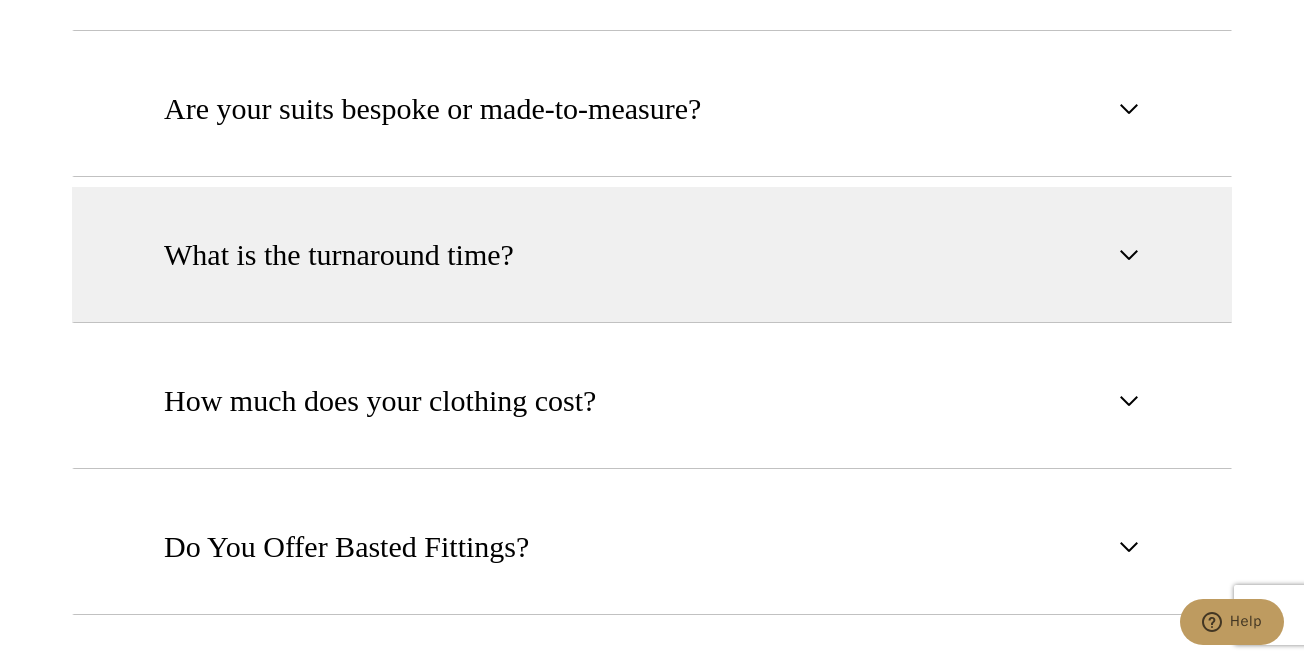 scroll, scrollTop: 1239, scrollLeft: 0, axis: vertical 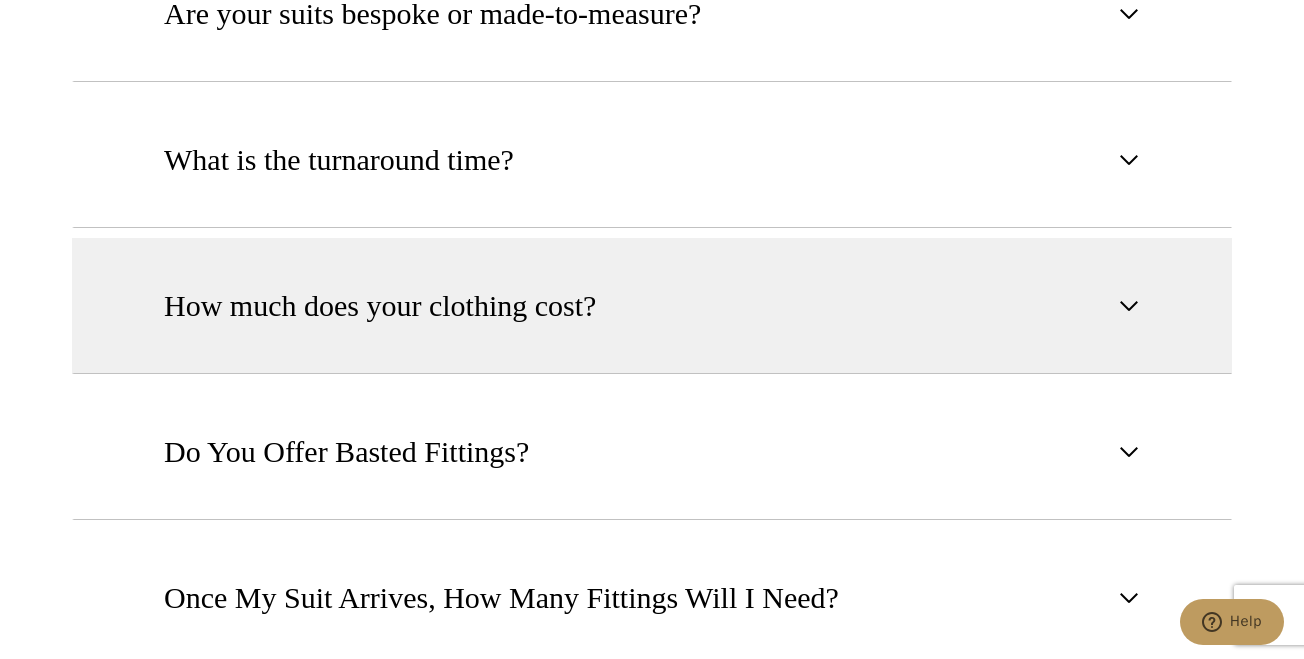 click on "How much does your clothing cost?" at bounding box center (652, 306) 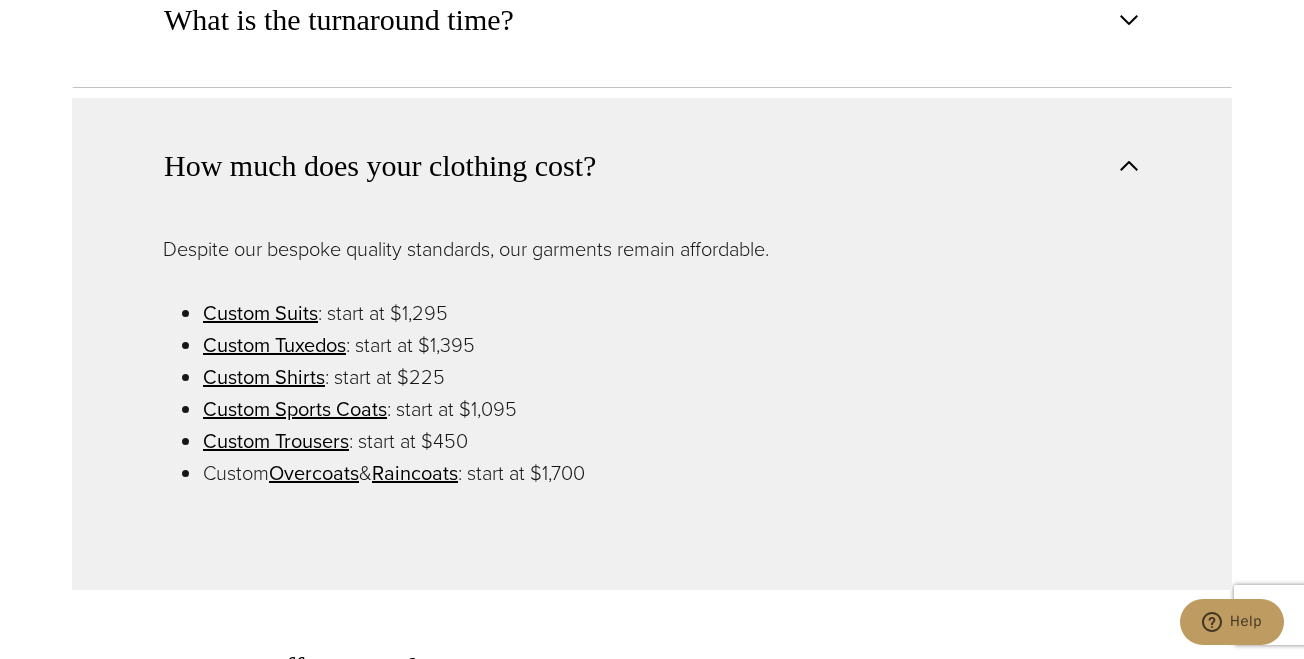 scroll, scrollTop: 1393, scrollLeft: 0, axis: vertical 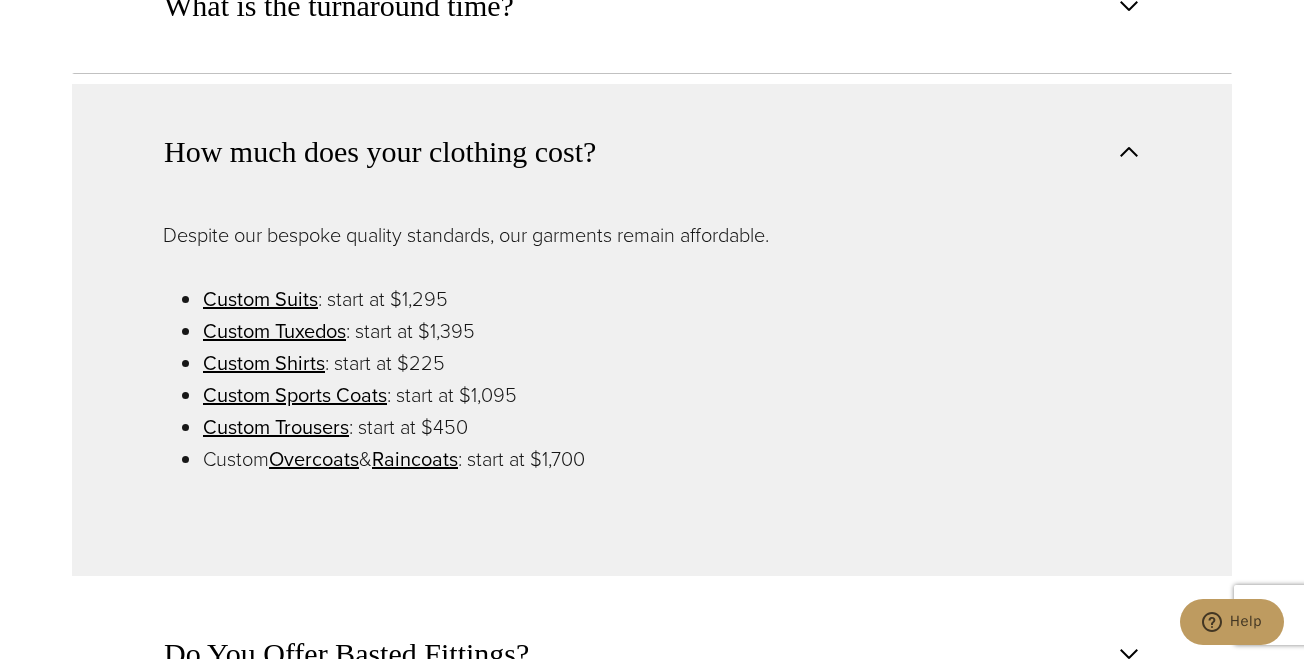 click on "How much does your clothing cost?" at bounding box center [380, 152] 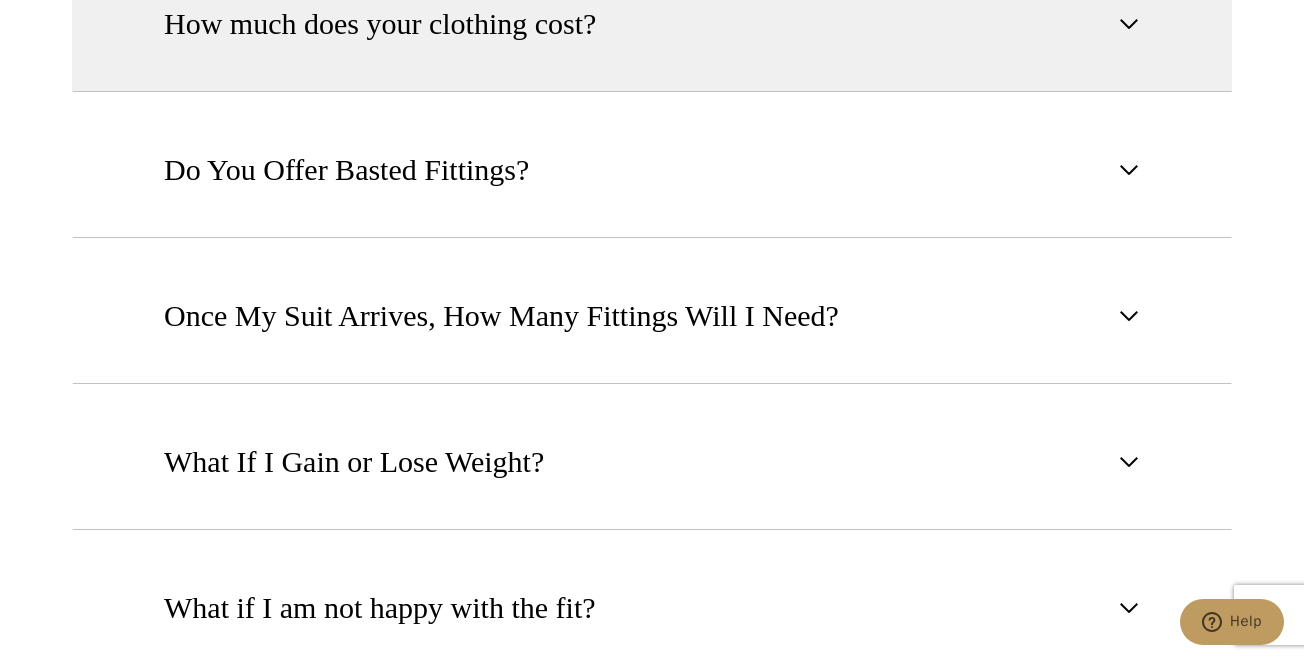 scroll, scrollTop: 1520, scrollLeft: 0, axis: vertical 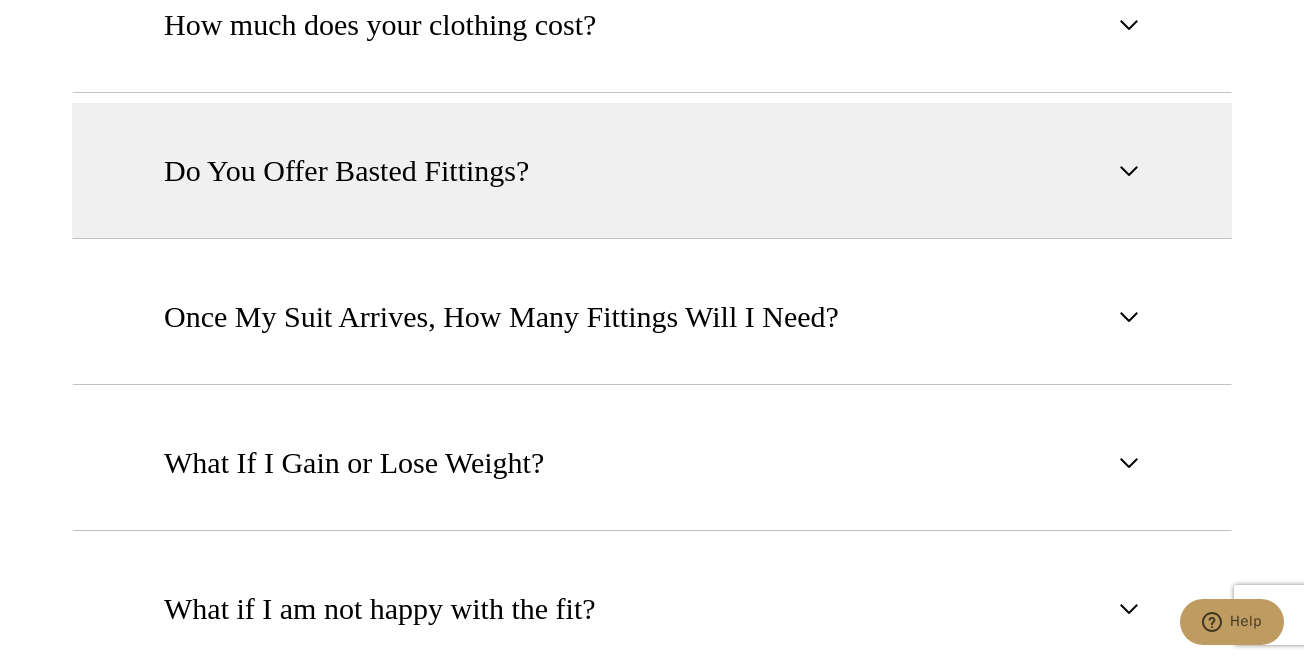 click on "Do You Offer Basted Fittings?" at bounding box center [652, 171] 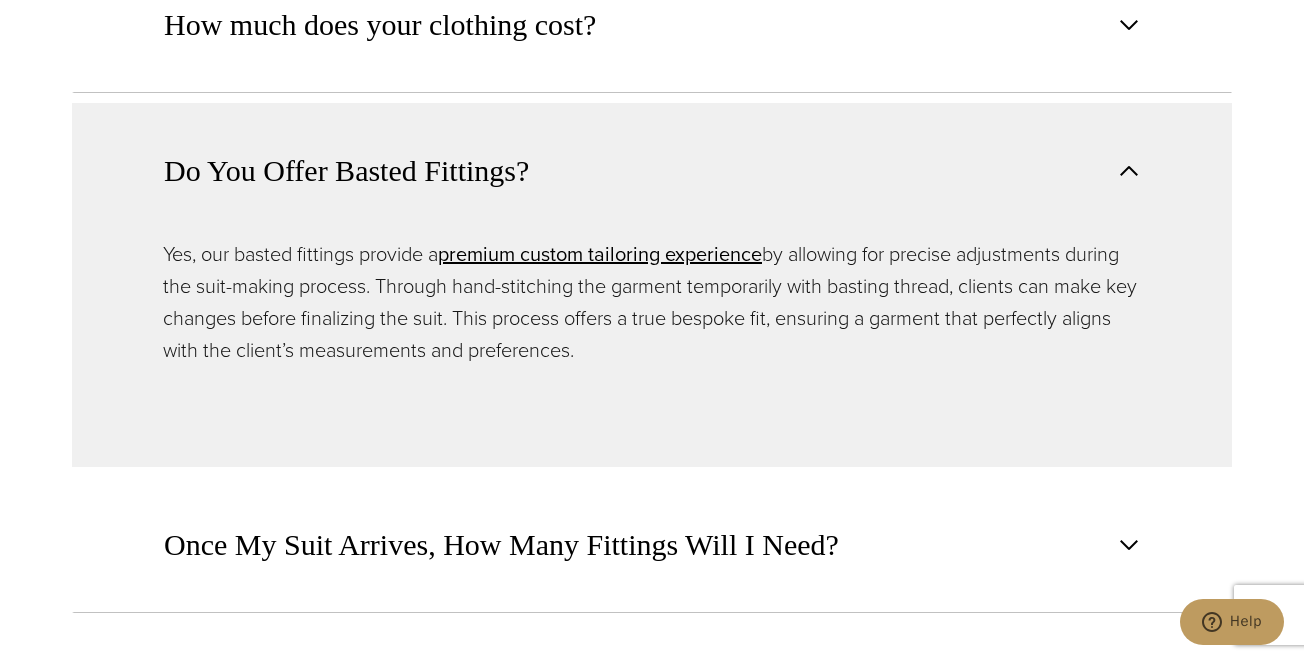click on "Do You Offer Basted Fittings?" at bounding box center (652, 170) 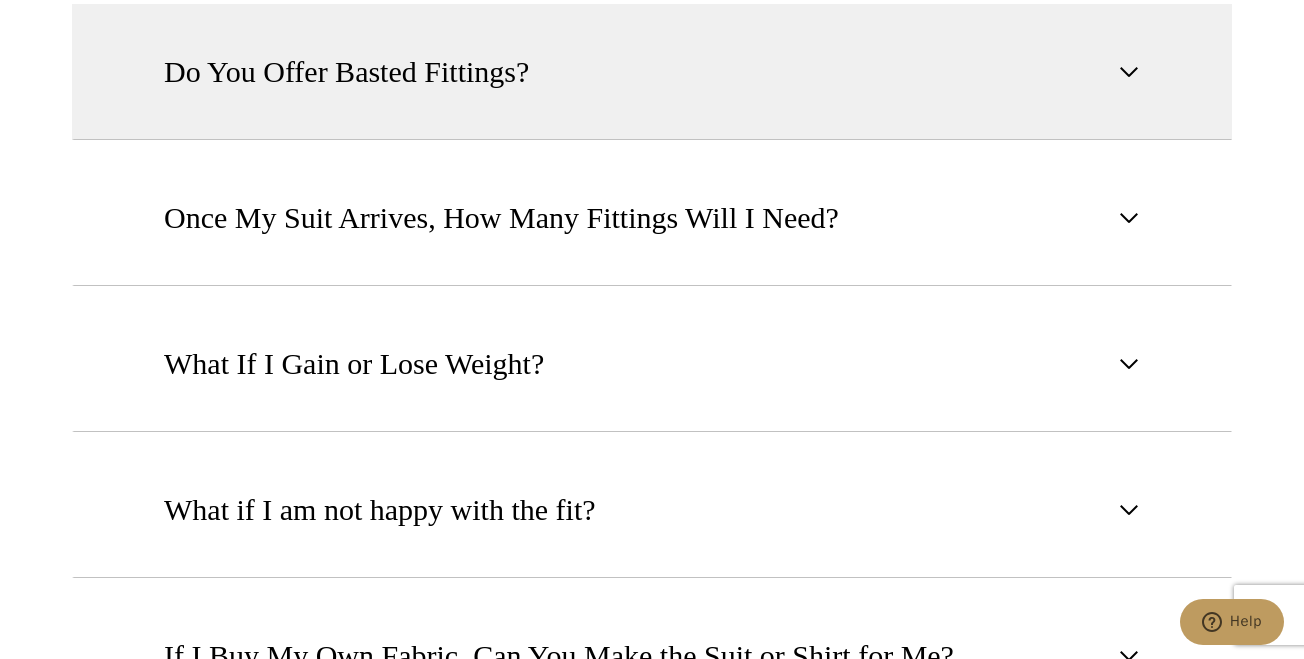 scroll, scrollTop: 1628, scrollLeft: 0, axis: vertical 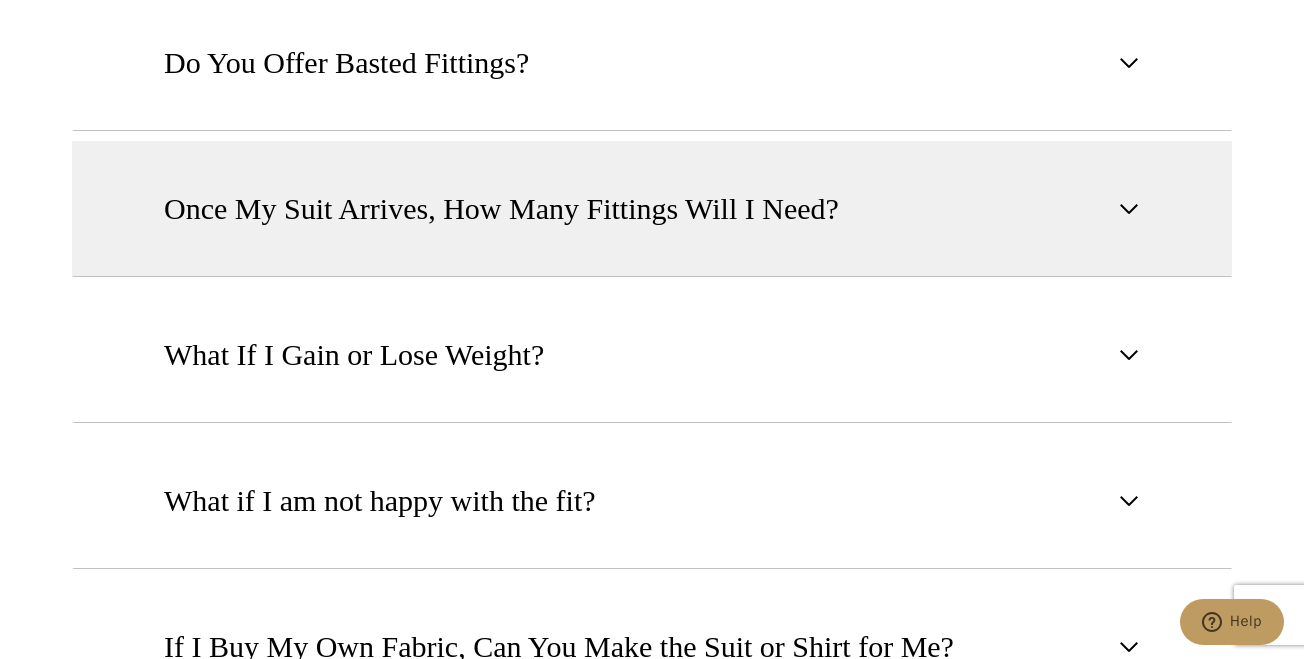 click on "Once My Suit Arrives, How Many Fittings Will I Need?" at bounding box center [501, 209] 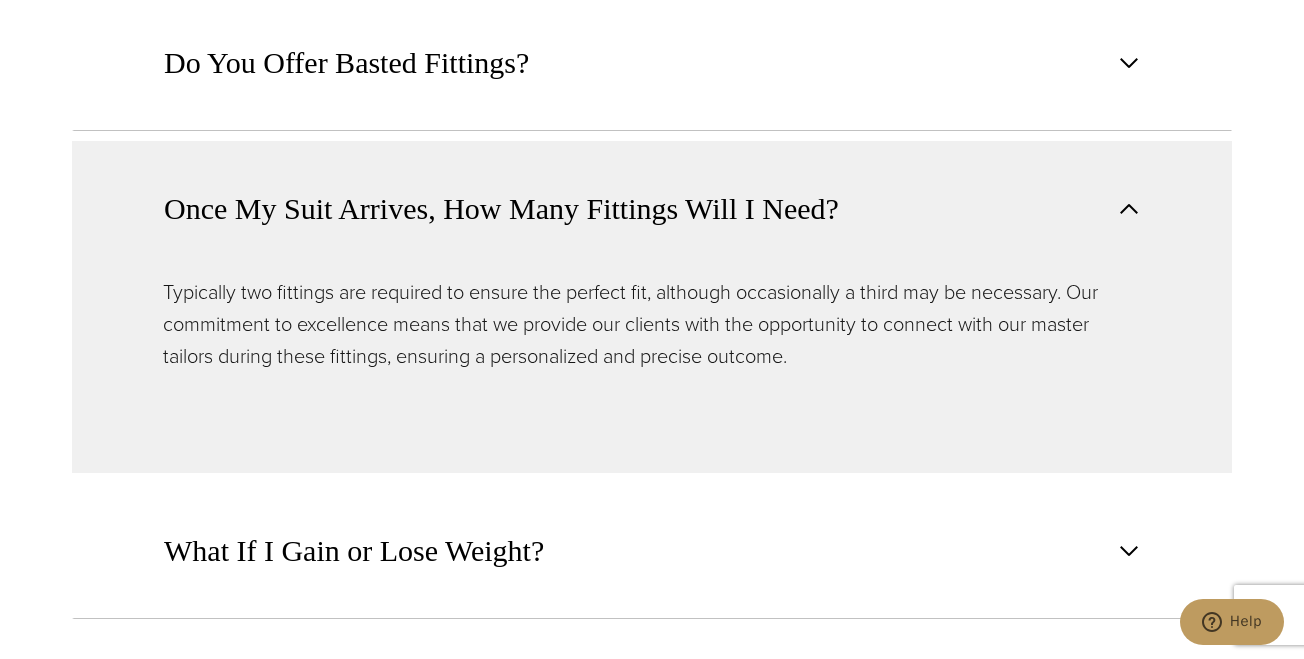 click on "Once My Suit Arrives, How Many Fittings Will I Need?" at bounding box center (501, 209) 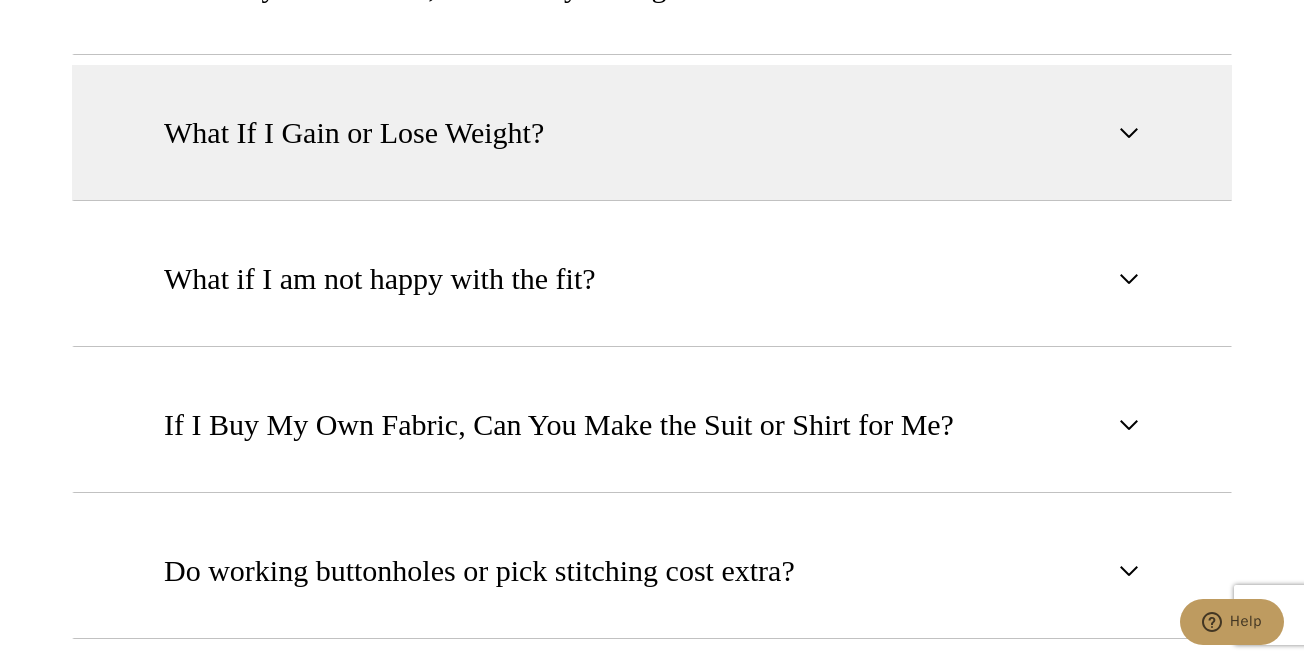 scroll, scrollTop: 1885, scrollLeft: 0, axis: vertical 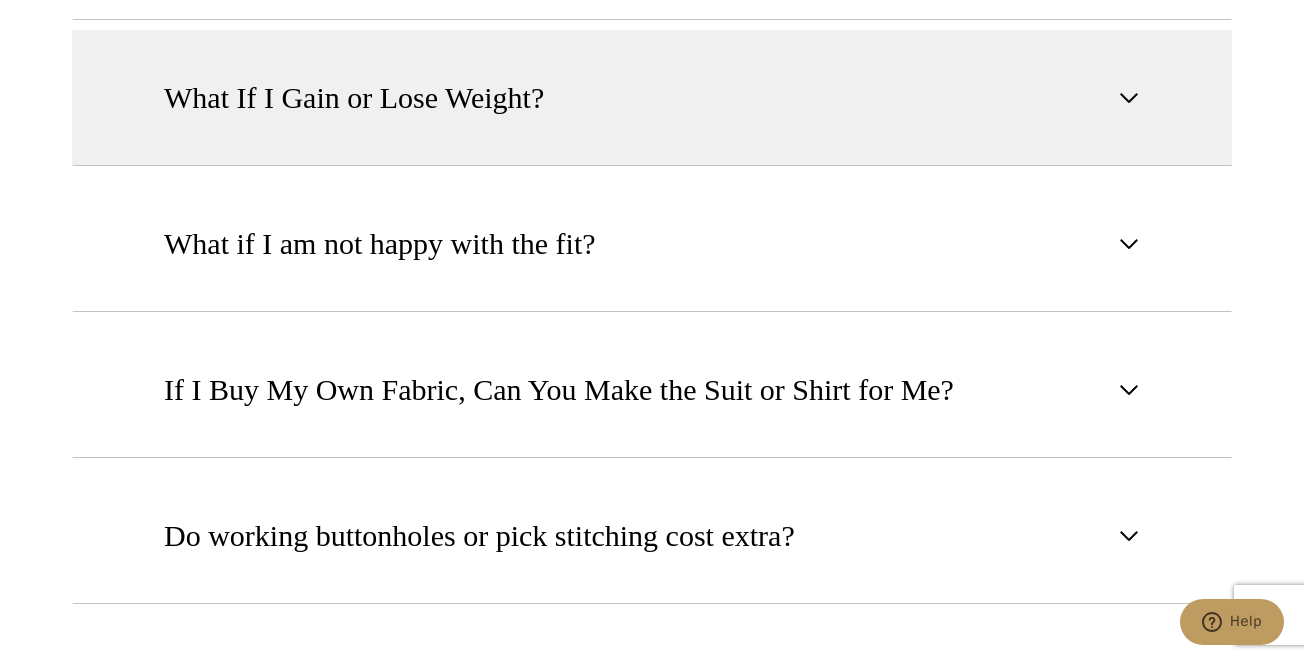 click on "What if I am not happy with the fit?" at bounding box center [380, 244] 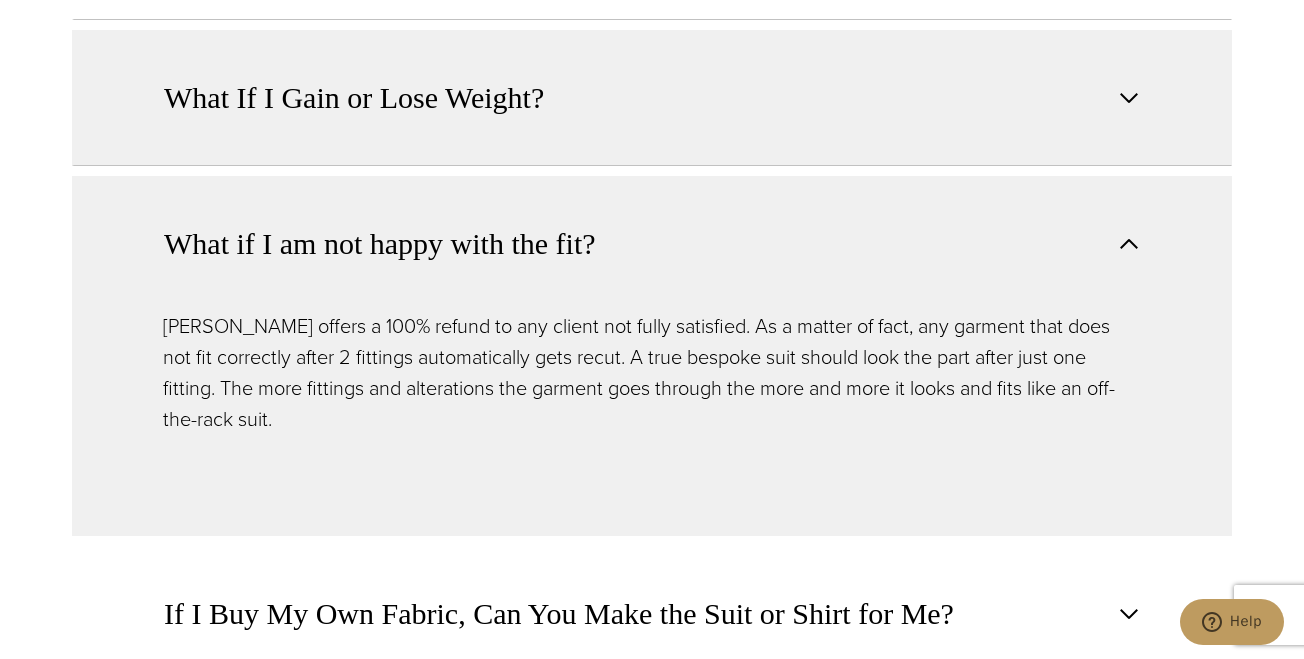 click on "What if I am not happy with the fit?" at bounding box center [380, 244] 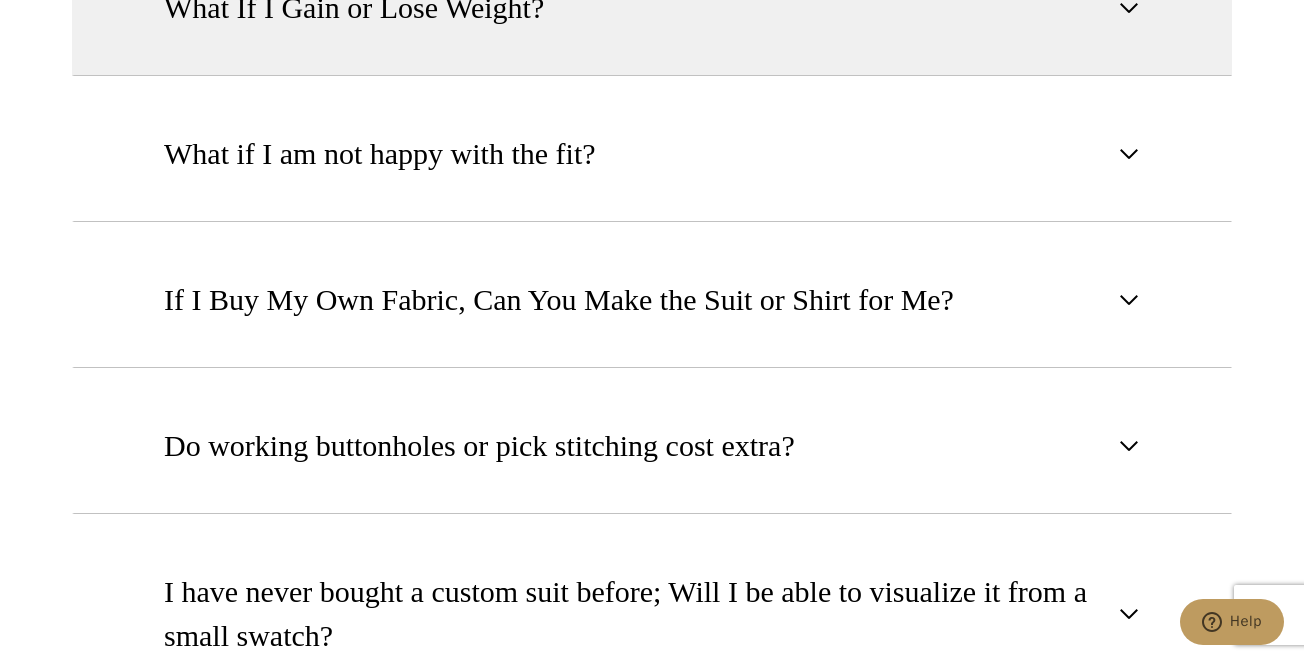 scroll, scrollTop: 1982, scrollLeft: 0, axis: vertical 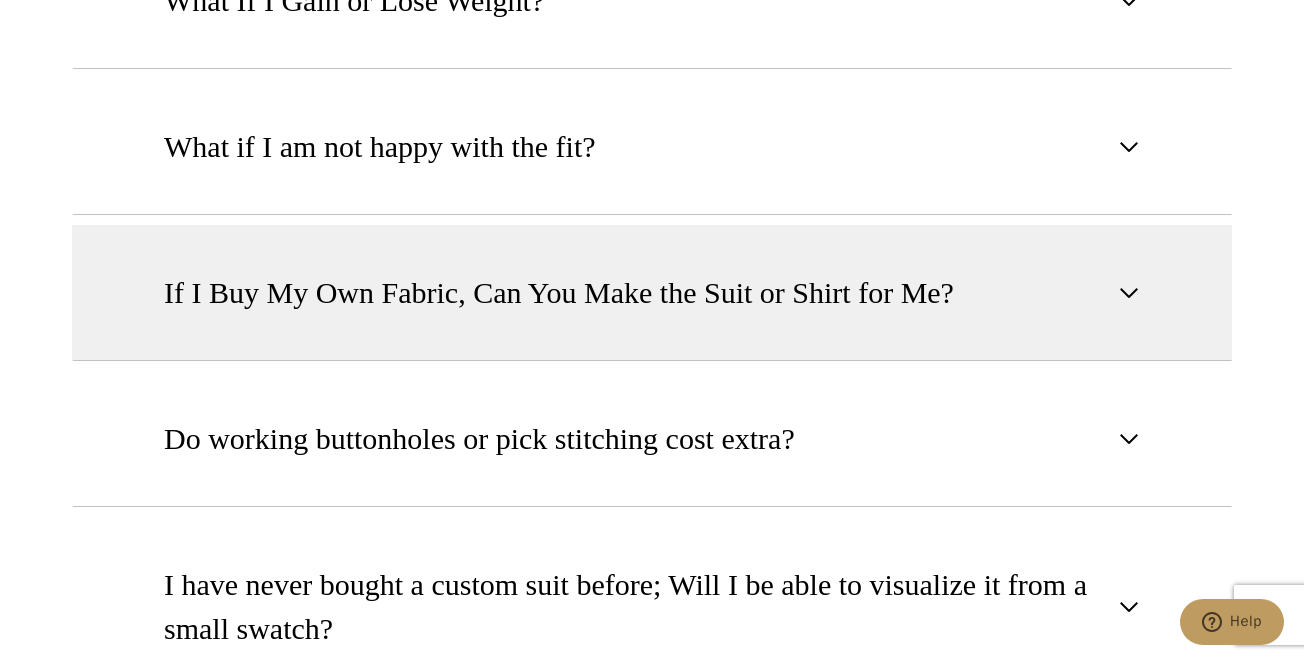 click on "If I Buy My Own Fabric, Can You Make the Suit or Shirt for Me?" at bounding box center (559, 293) 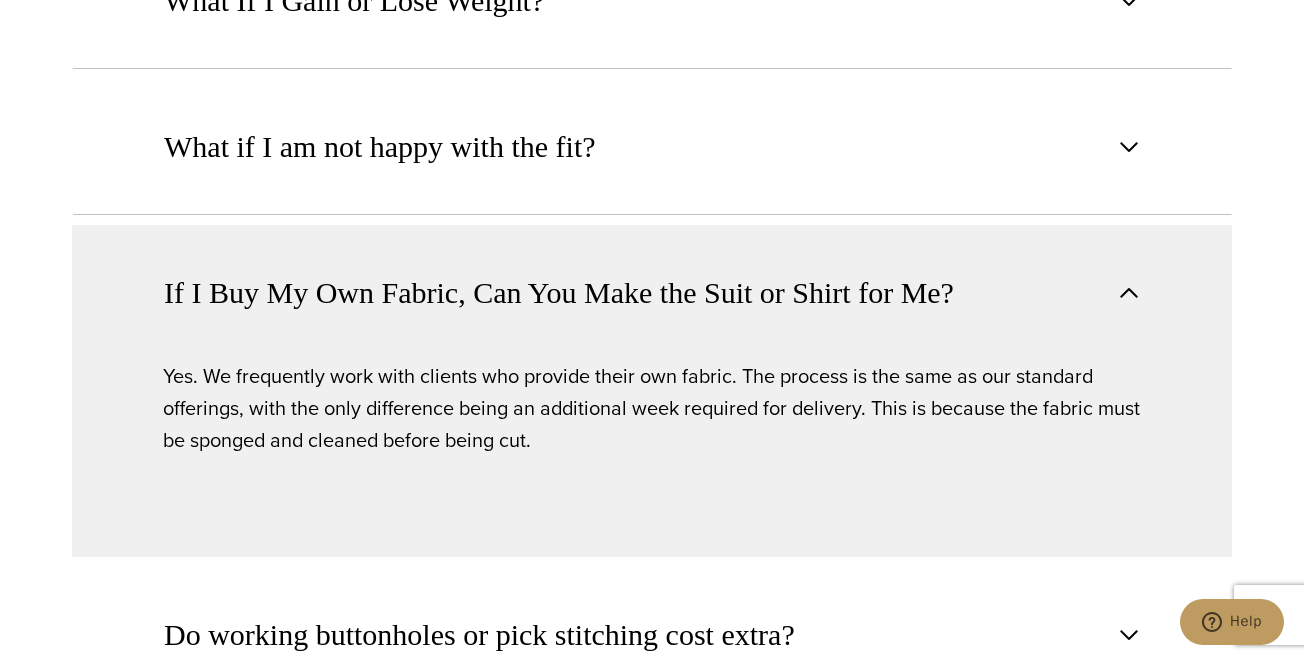 click on "If I Buy My Own Fabric, Can You Make the Suit or Shirt for Me?" at bounding box center [559, 293] 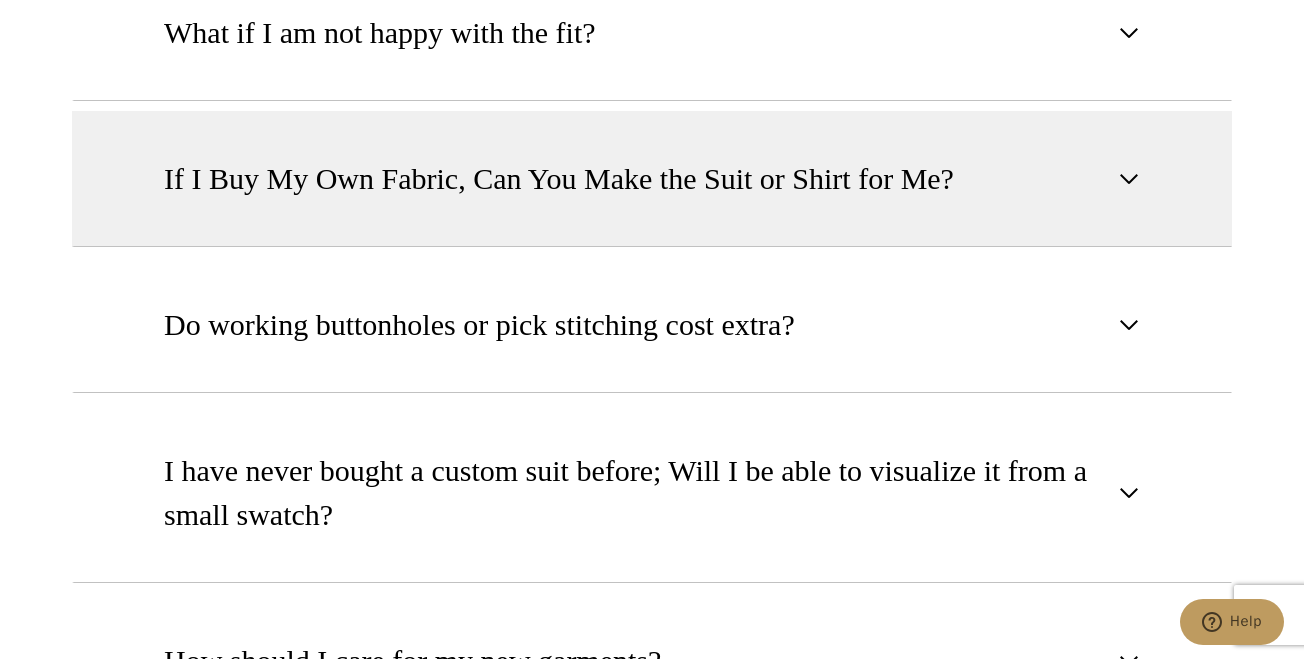 scroll, scrollTop: 2101, scrollLeft: 0, axis: vertical 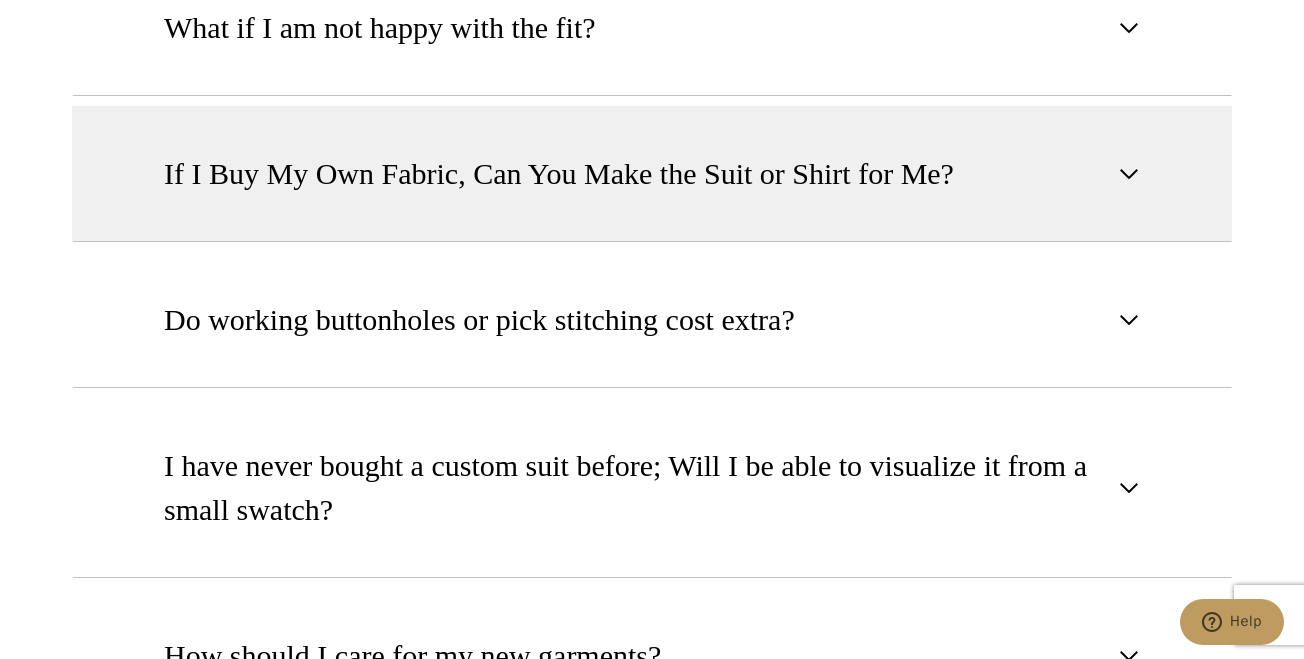 click on "Do working buttonholes or pick stitching cost extra?" at bounding box center [479, 320] 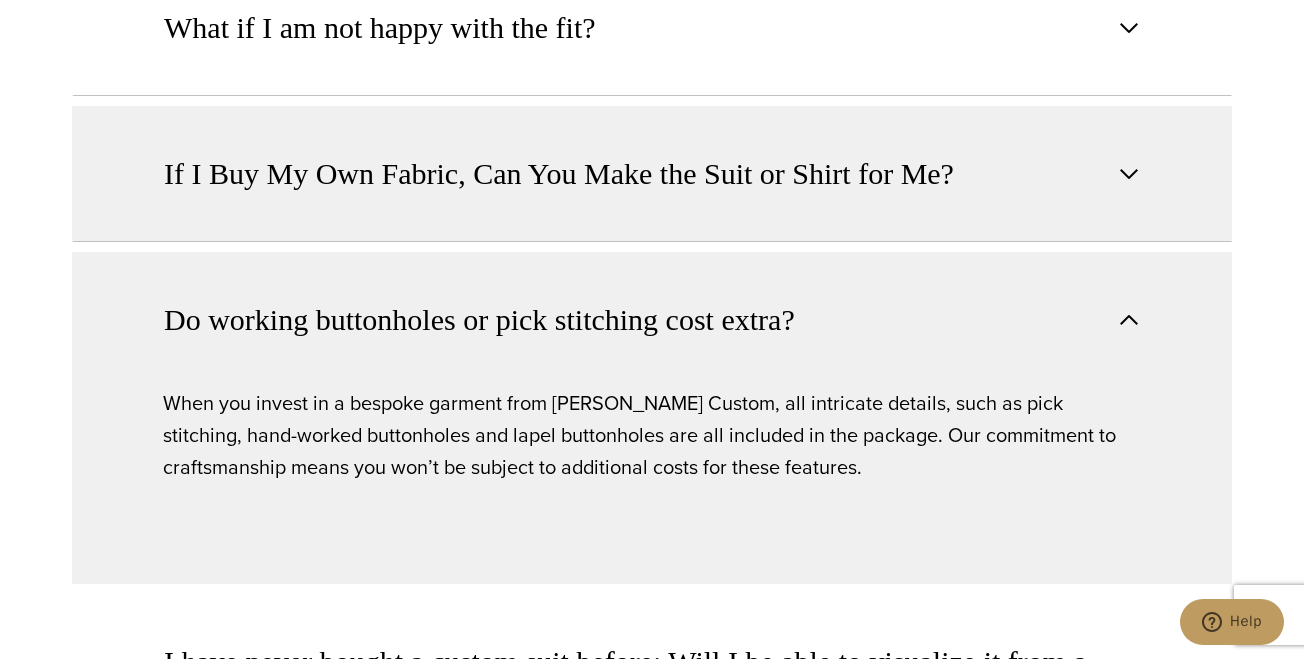 click on "Do working buttonholes or pick stitching cost extra?" at bounding box center (479, 320) 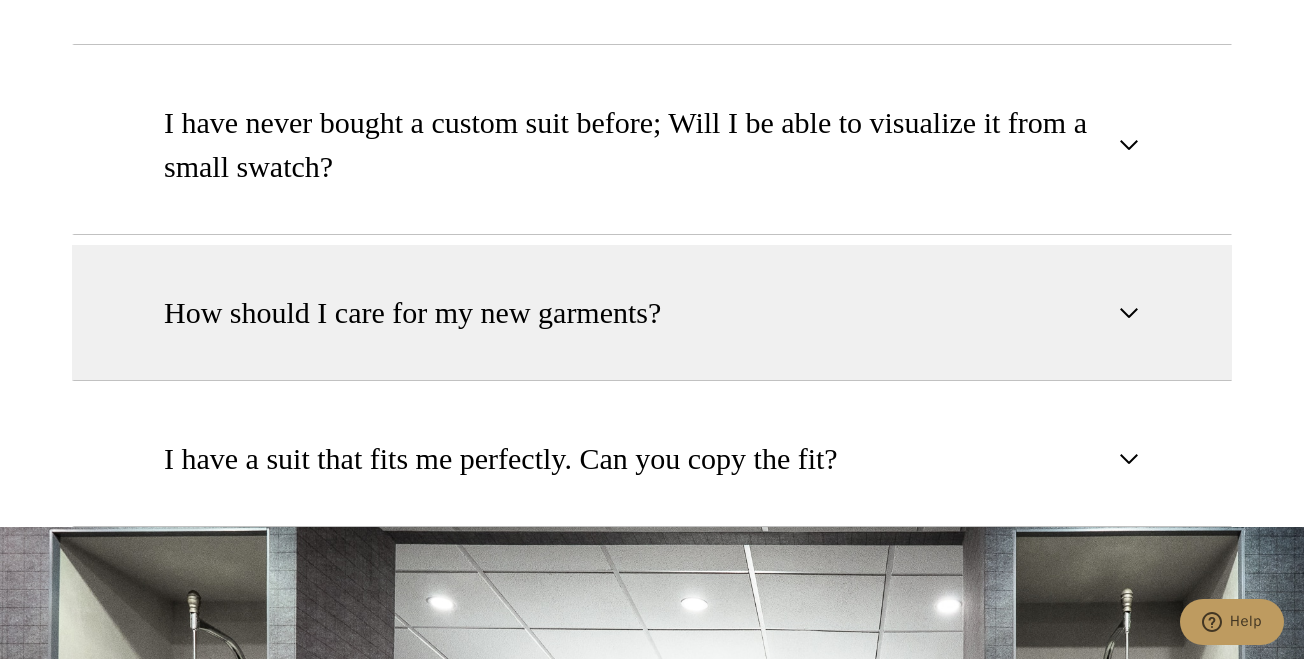 scroll, scrollTop: 2549, scrollLeft: 0, axis: vertical 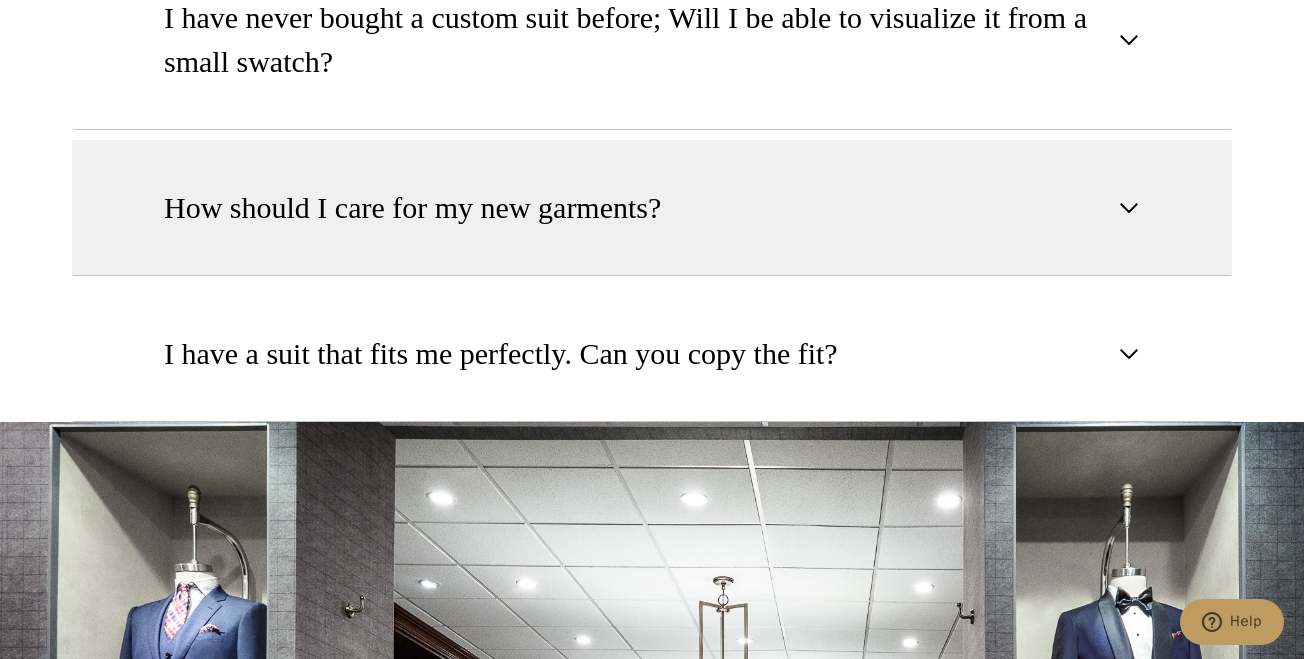 click on "How should I care for my new garments?" at bounding box center [412, 208] 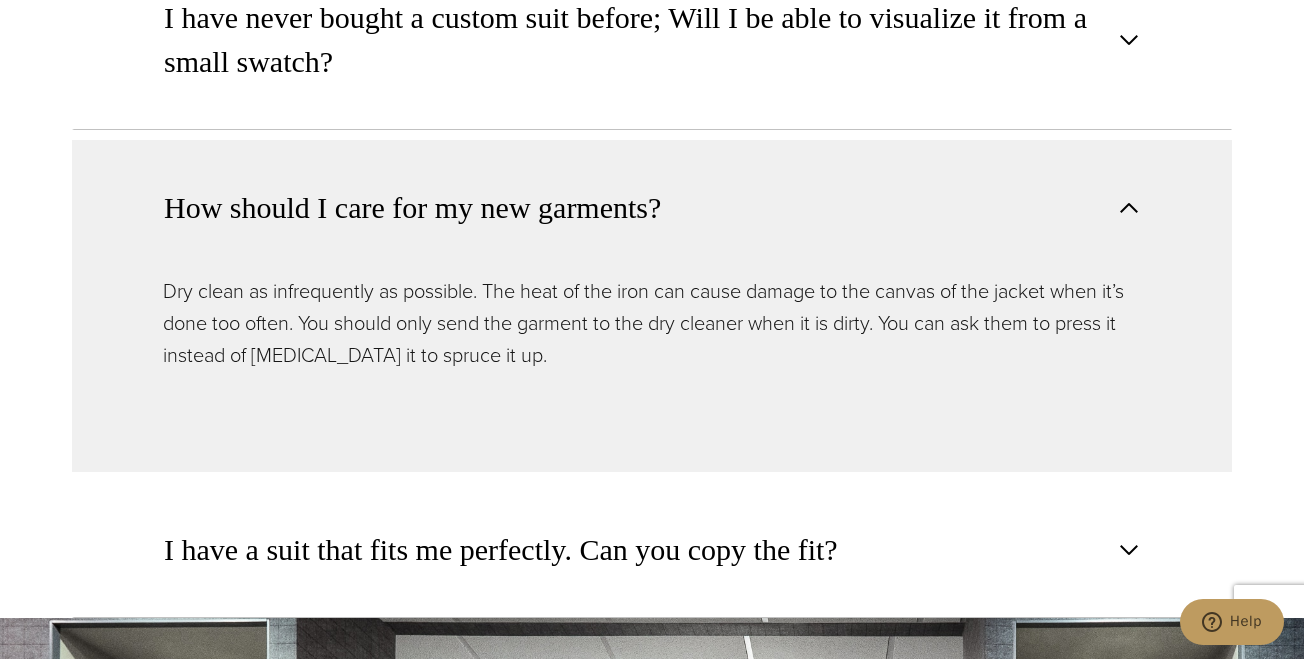click on "How should I care for my new garments?" at bounding box center (412, 208) 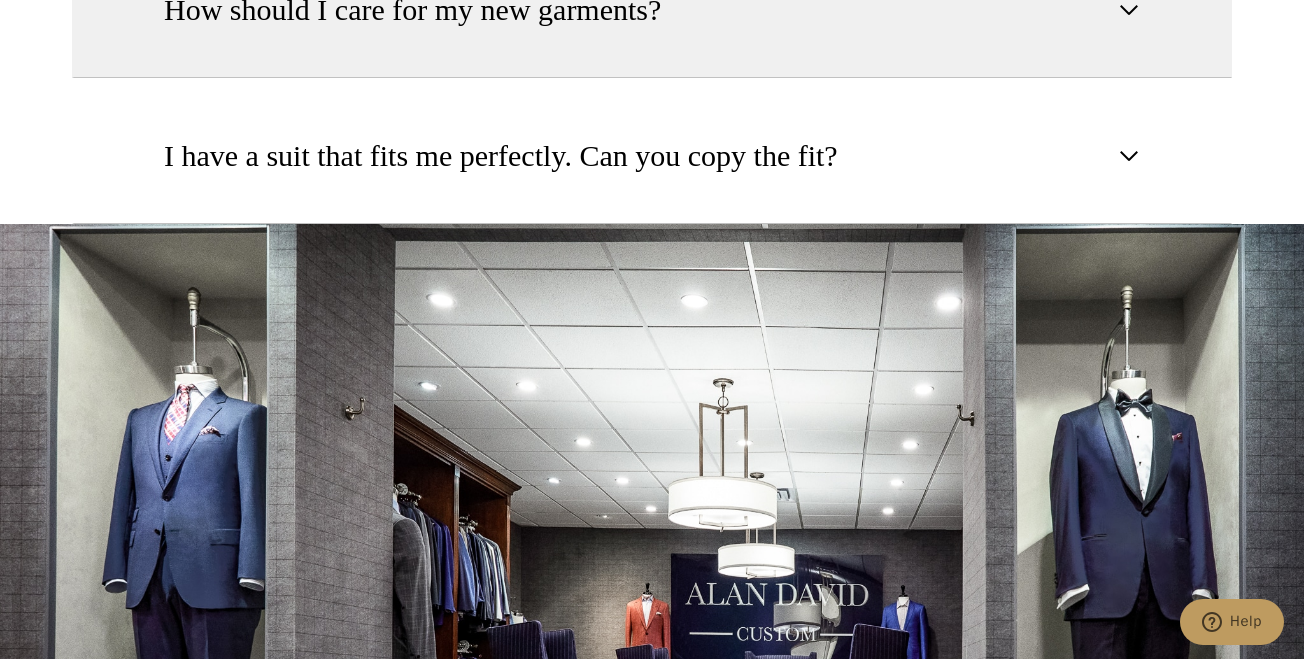 scroll, scrollTop: 2752, scrollLeft: 0, axis: vertical 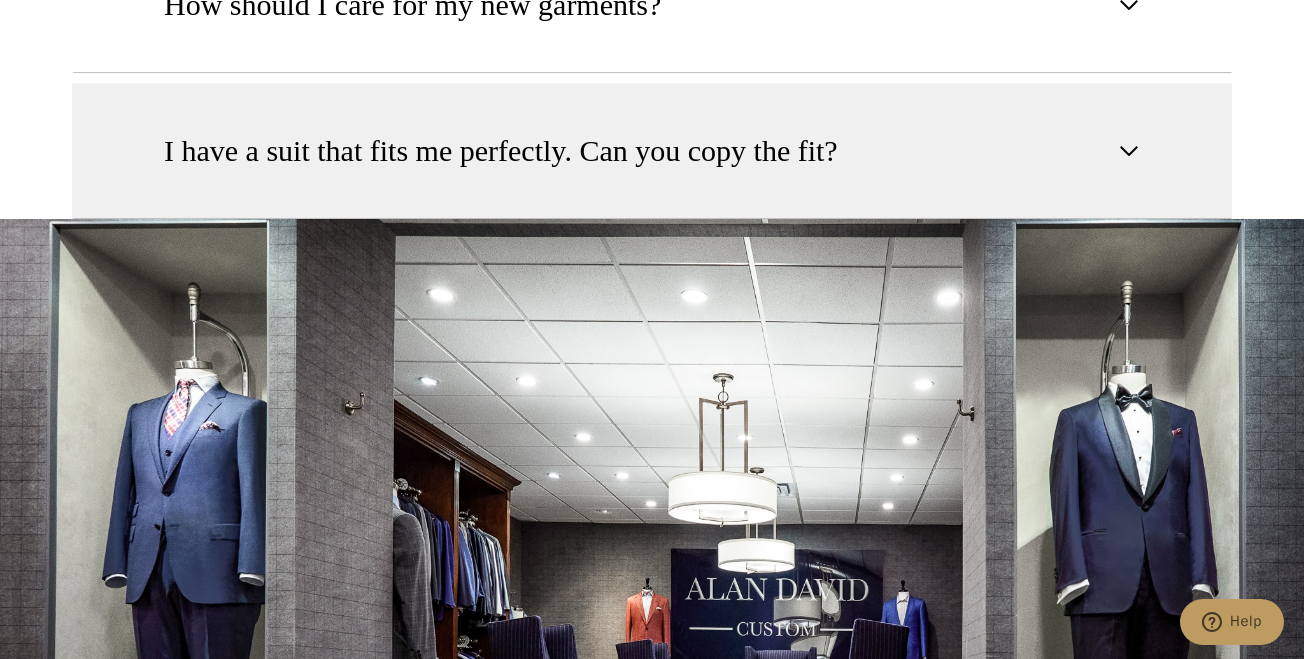 click on "I have a suit that fits me perfectly. Can you copy the fit?" at bounding box center [501, 151] 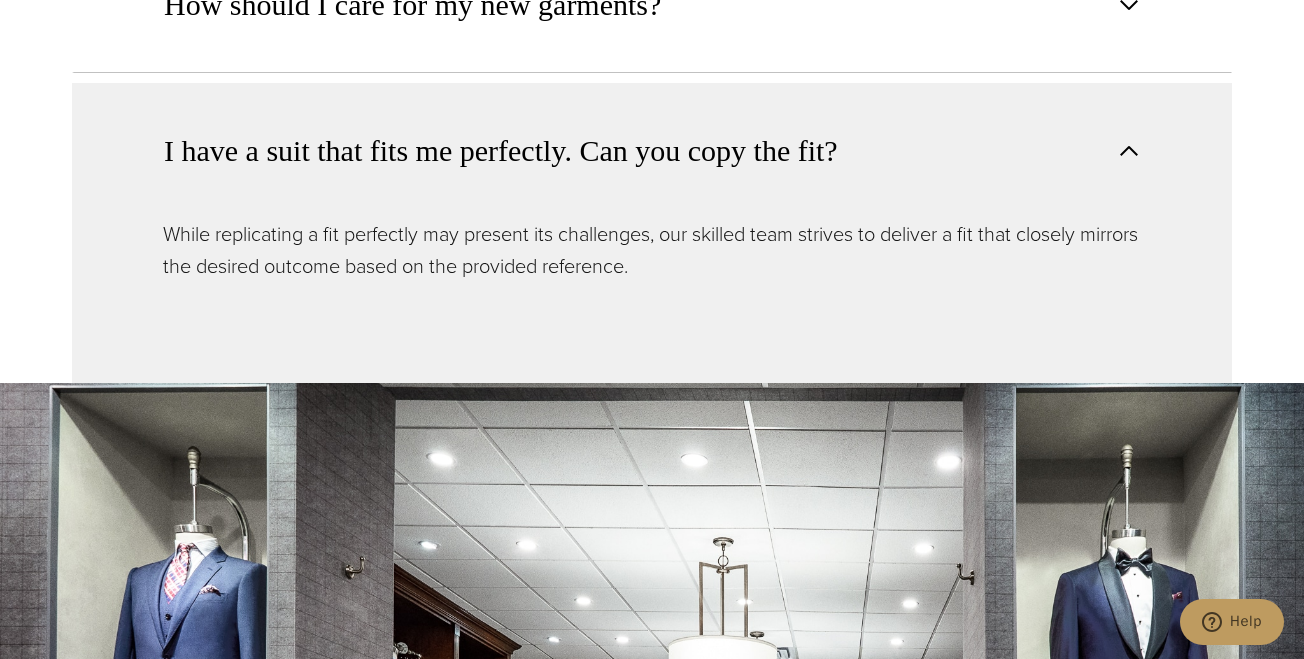 click on "I have a suit that fits me perfectly. Can you copy the fit?" at bounding box center [501, 151] 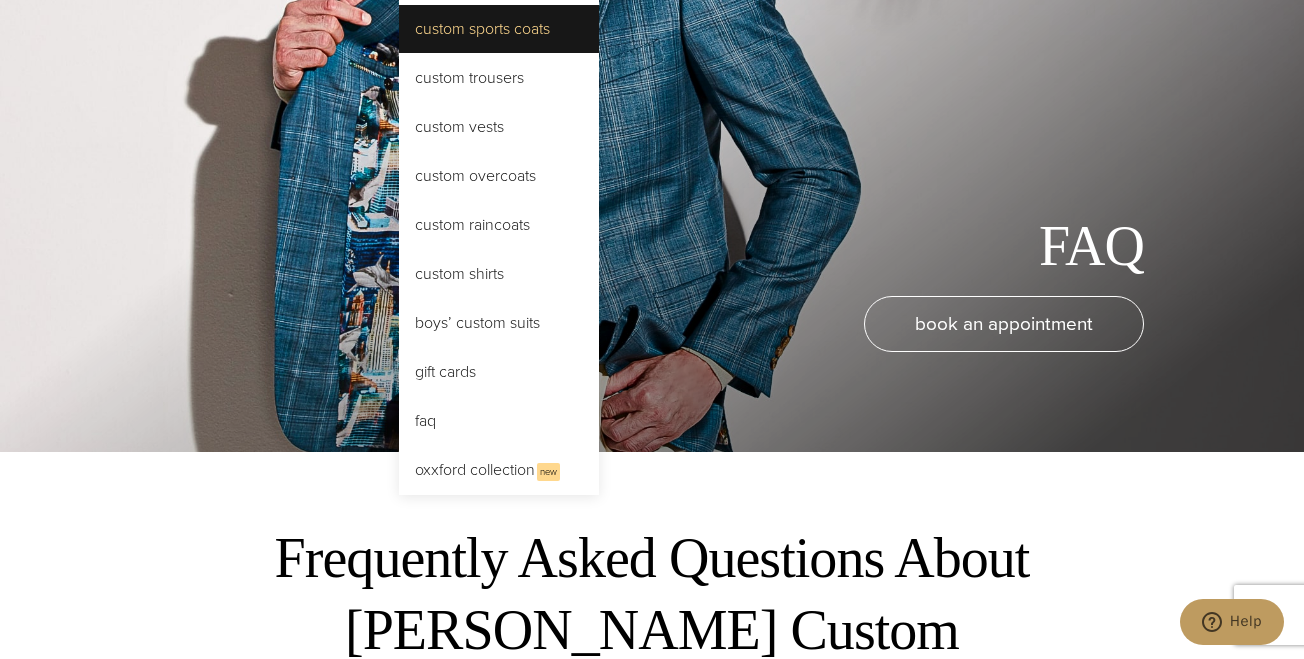 scroll, scrollTop: 190, scrollLeft: 0, axis: vertical 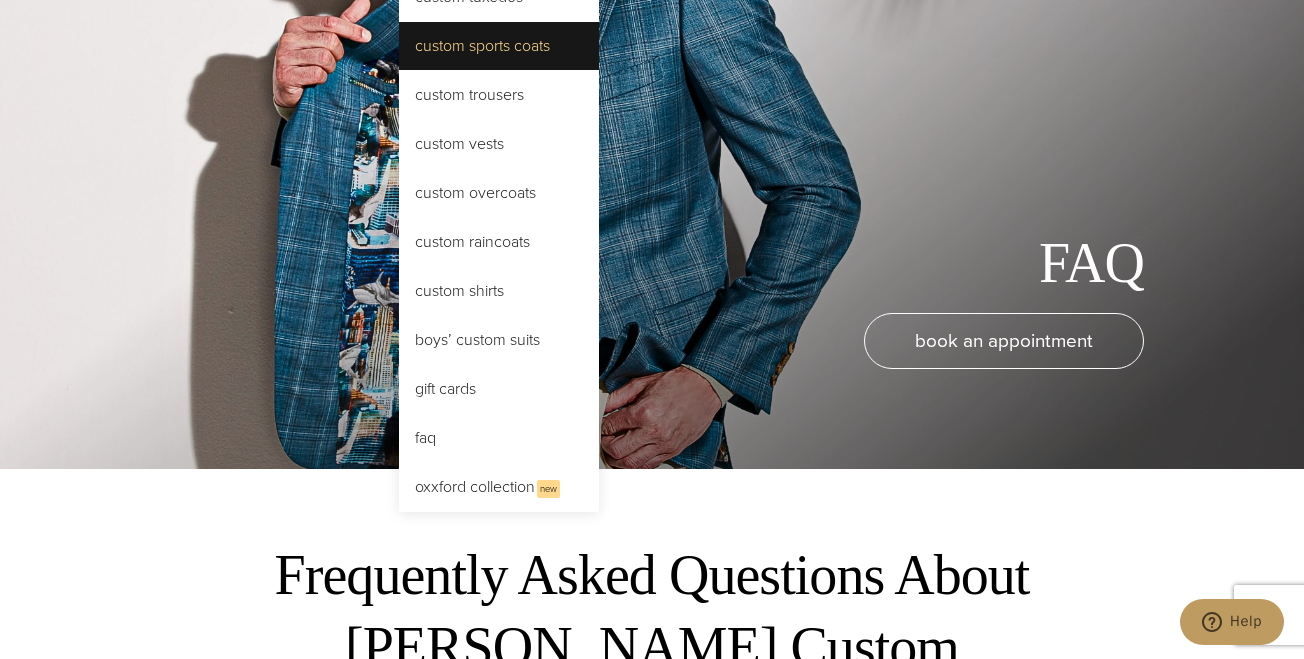 click on "Custom Sports Coats" at bounding box center (499, 46) 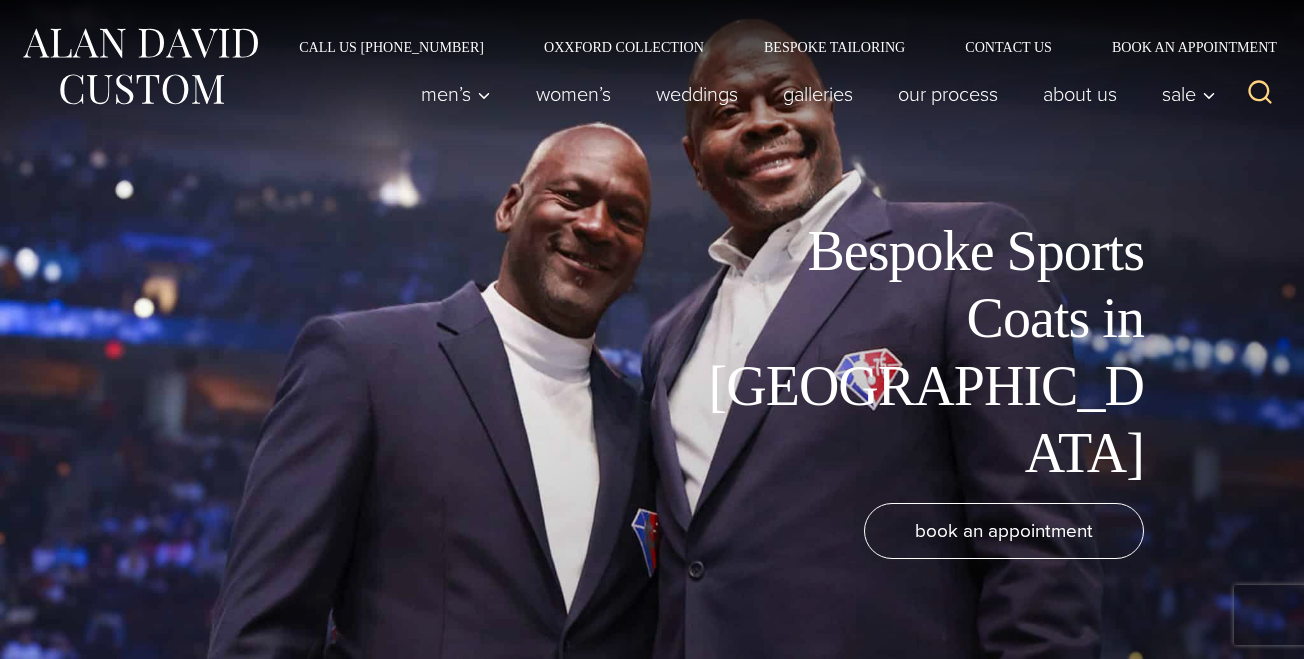 scroll, scrollTop: 0, scrollLeft: 0, axis: both 